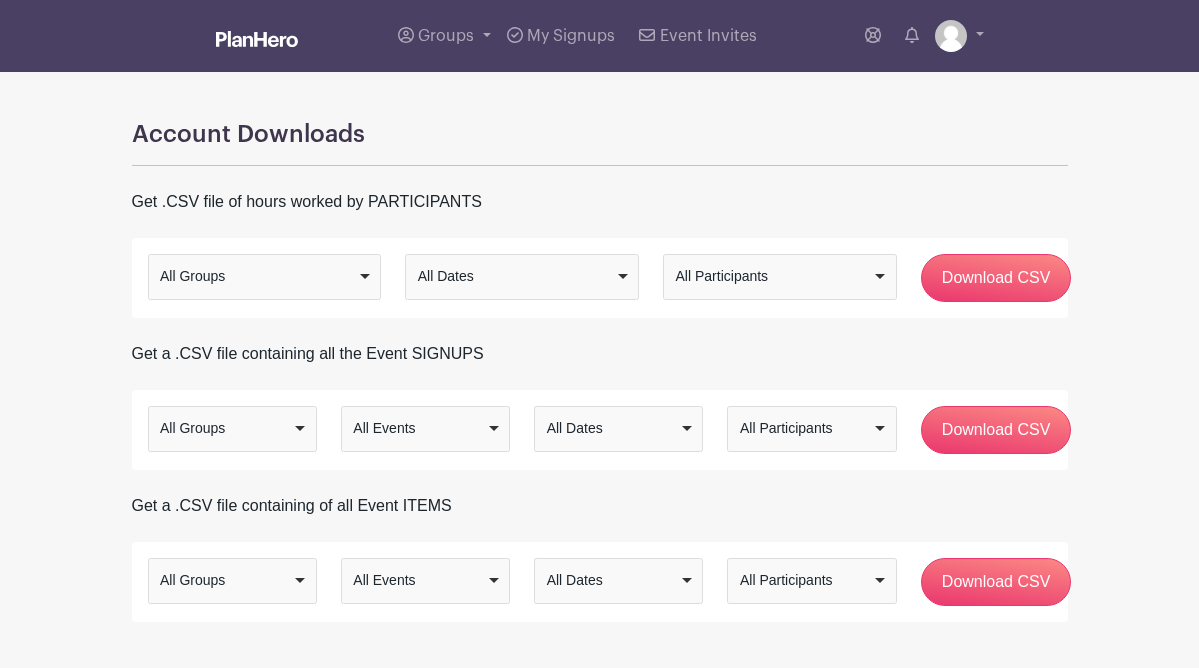 scroll, scrollTop: 0, scrollLeft: 0, axis: both 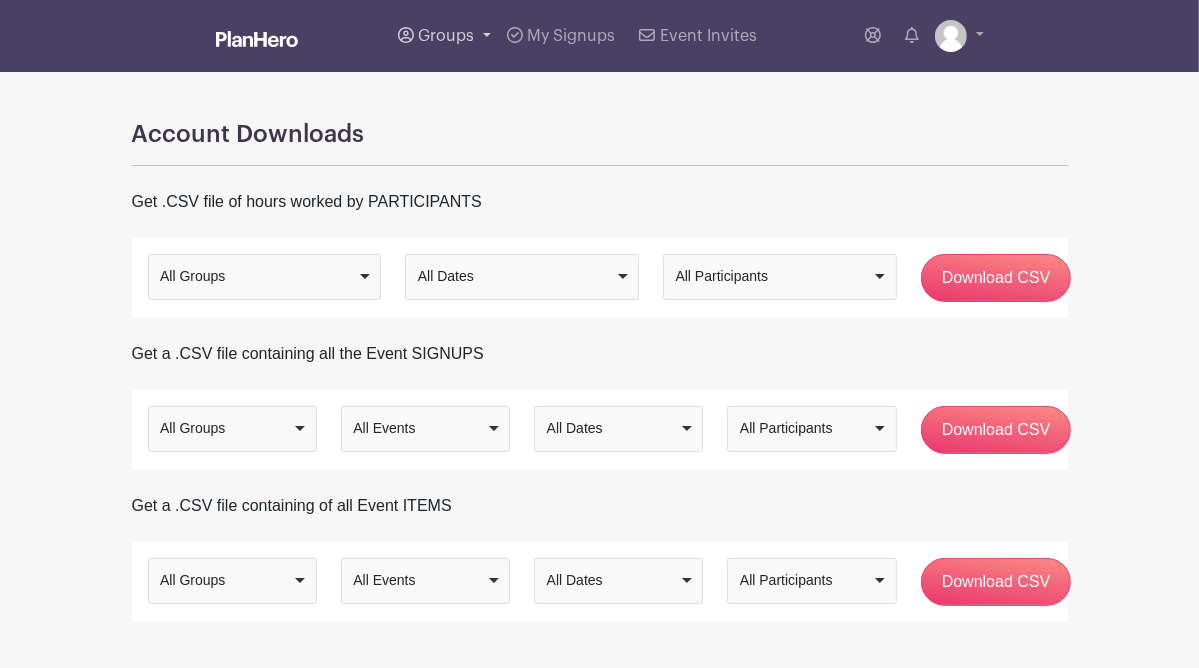click on "Groups" at bounding box center (446, 36) 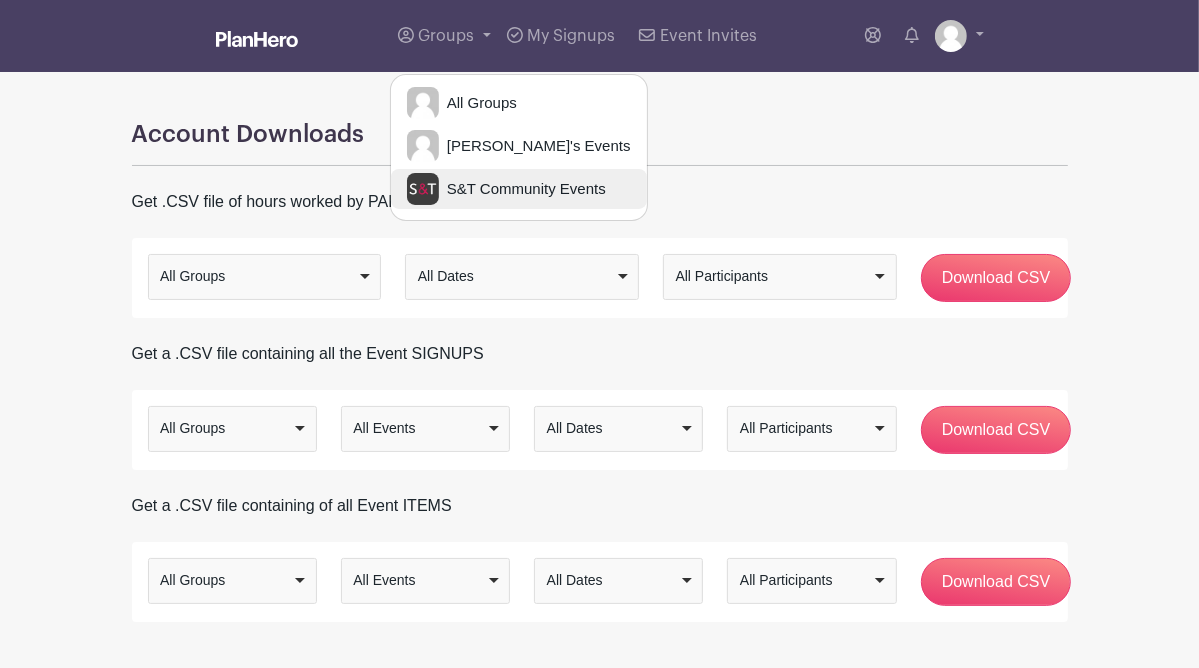 click on "S&T Community Events" at bounding box center (522, 189) 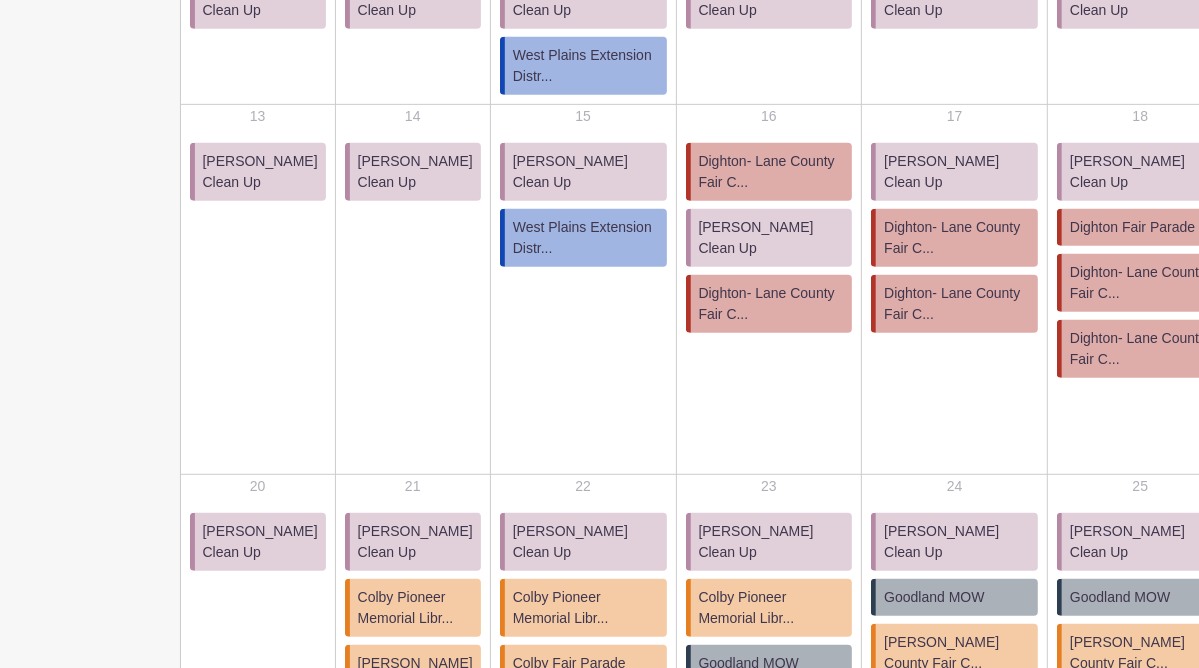 scroll, scrollTop: 684, scrollLeft: 0, axis: vertical 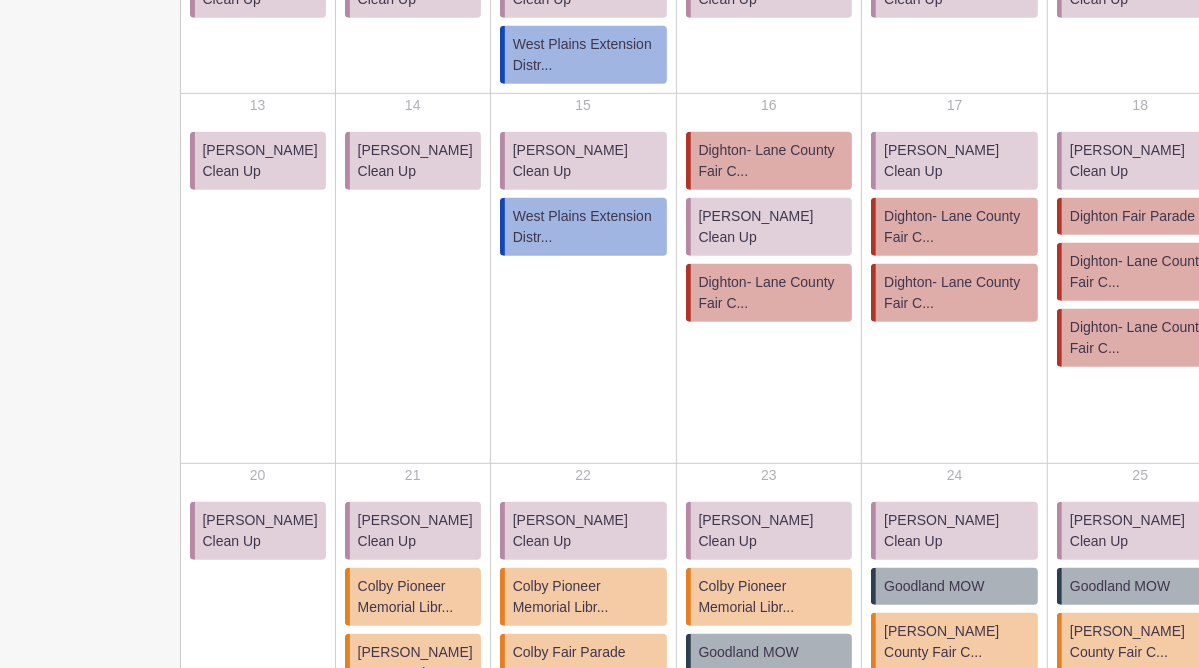 click on "Dighton- Lane County Fair C..." at bounding box center (772, 293) 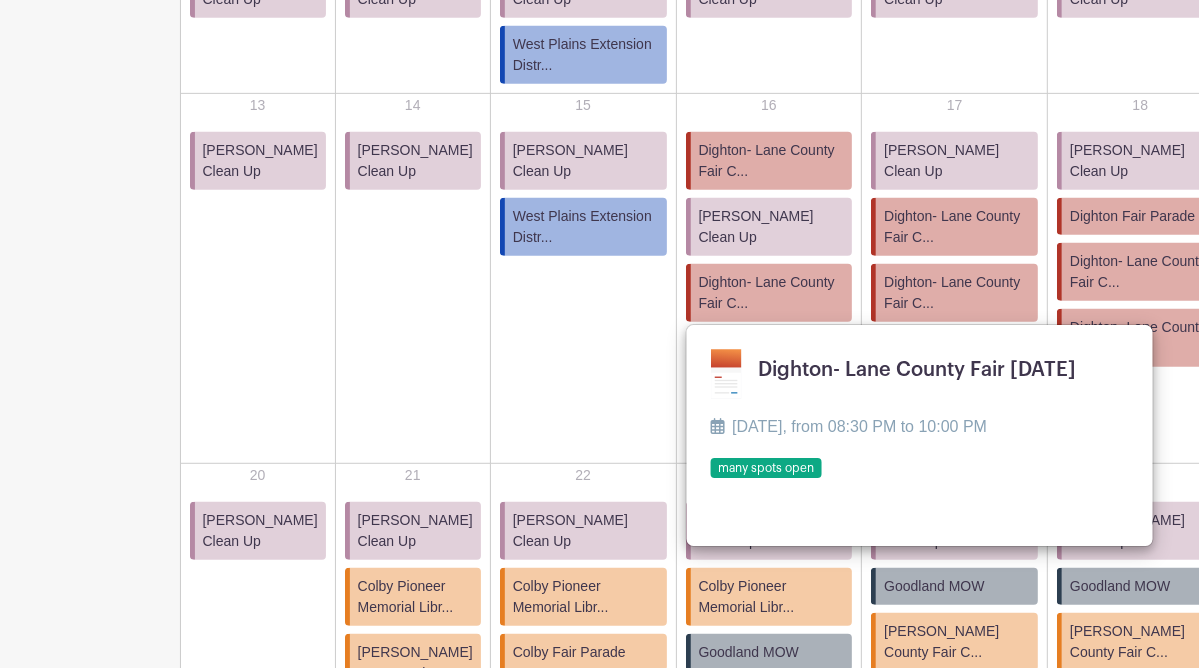 click on "Dighton- Lane County Fair C..." at bounding box center (772, 293) 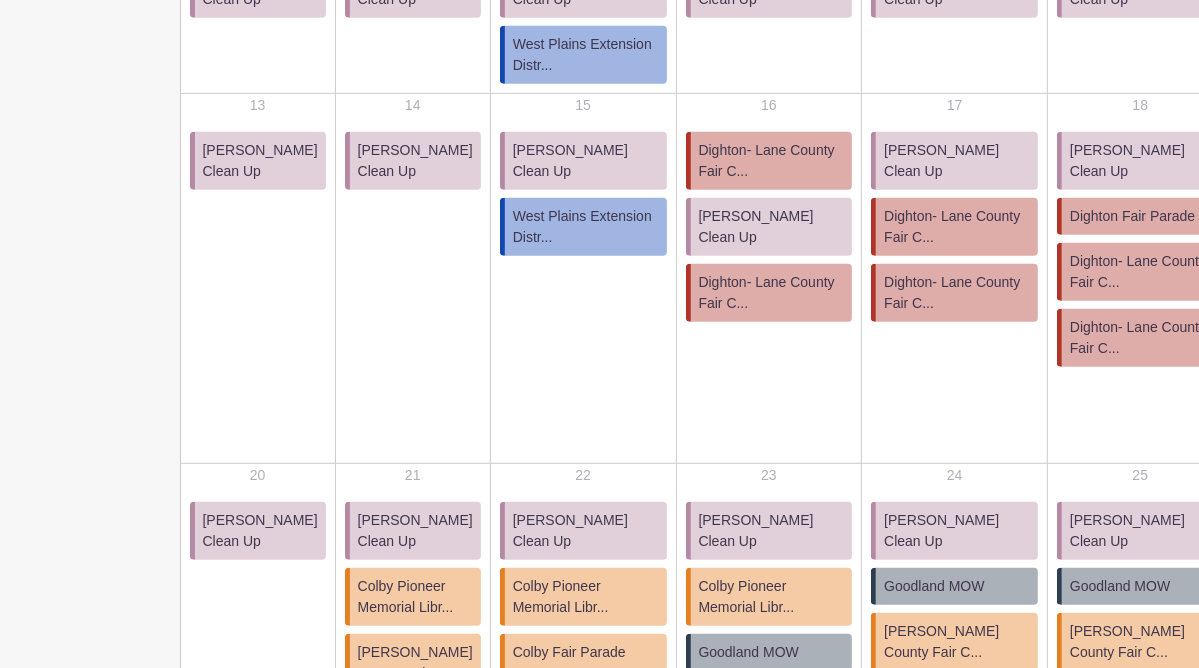 click on "Dighton- Lane County Fair C..." at bounding box center [772, 293] 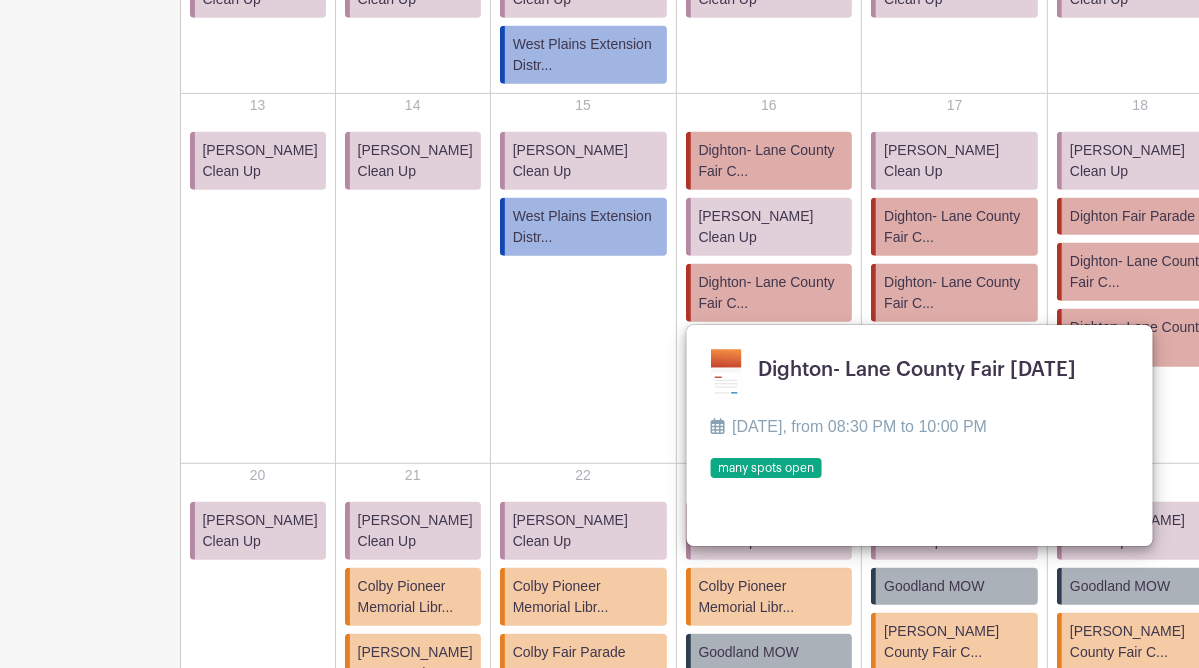 click on "Dighton- Lane County Fair C..." at bounding box center [772, 293] 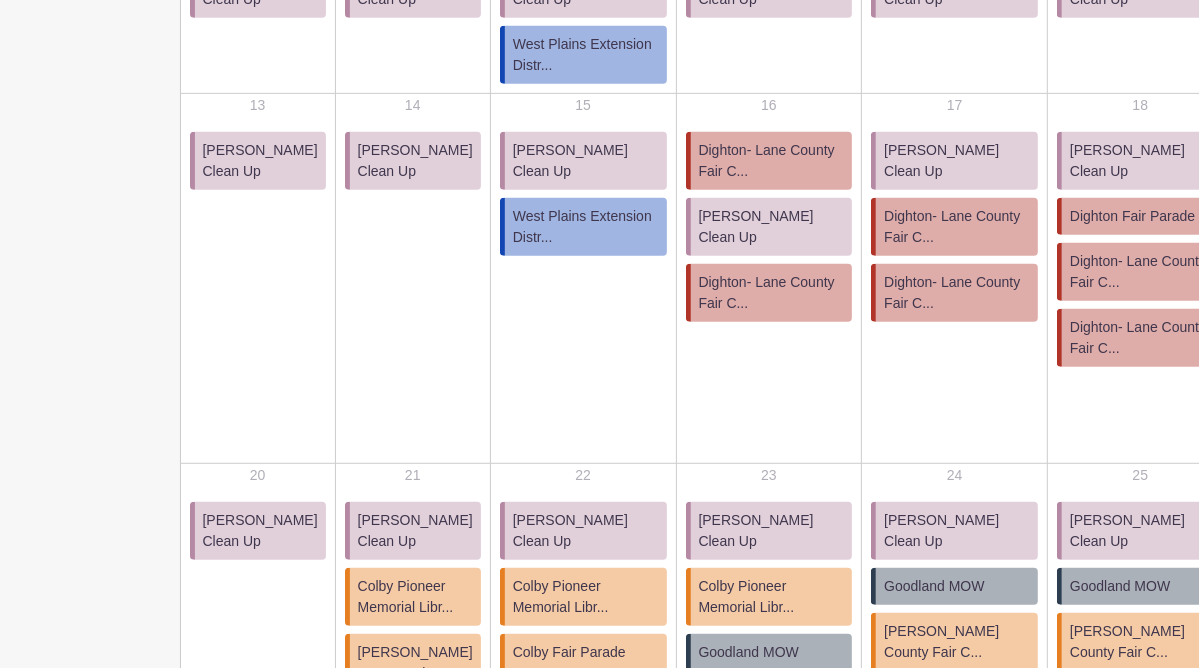 click on "Dighton- Lane County Fair C..." at bounding box center [772, 293] 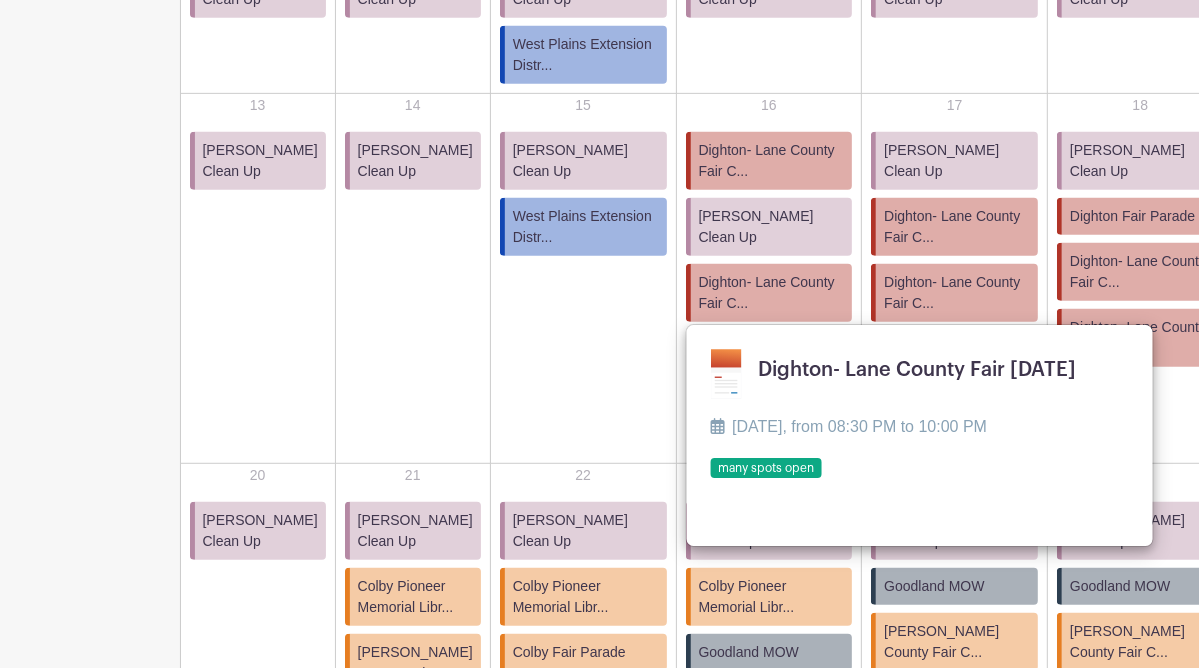 click at bounding box center [710, 479] 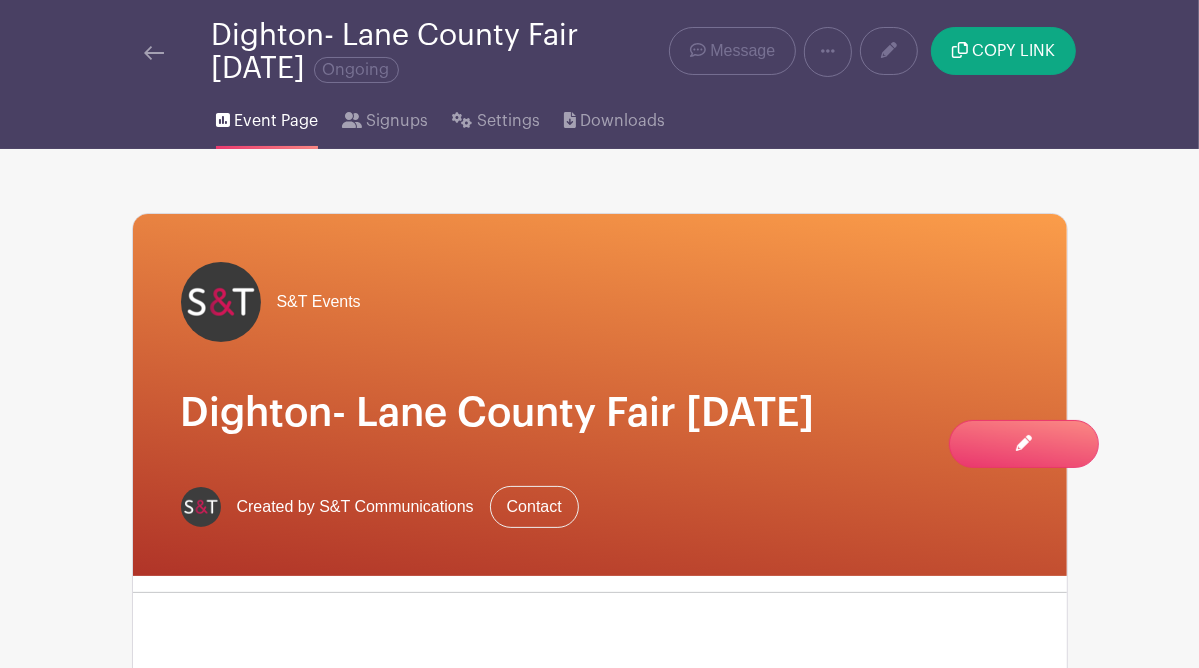 scroll, scrollTop: 0, scrollLeft: 0, axis: both 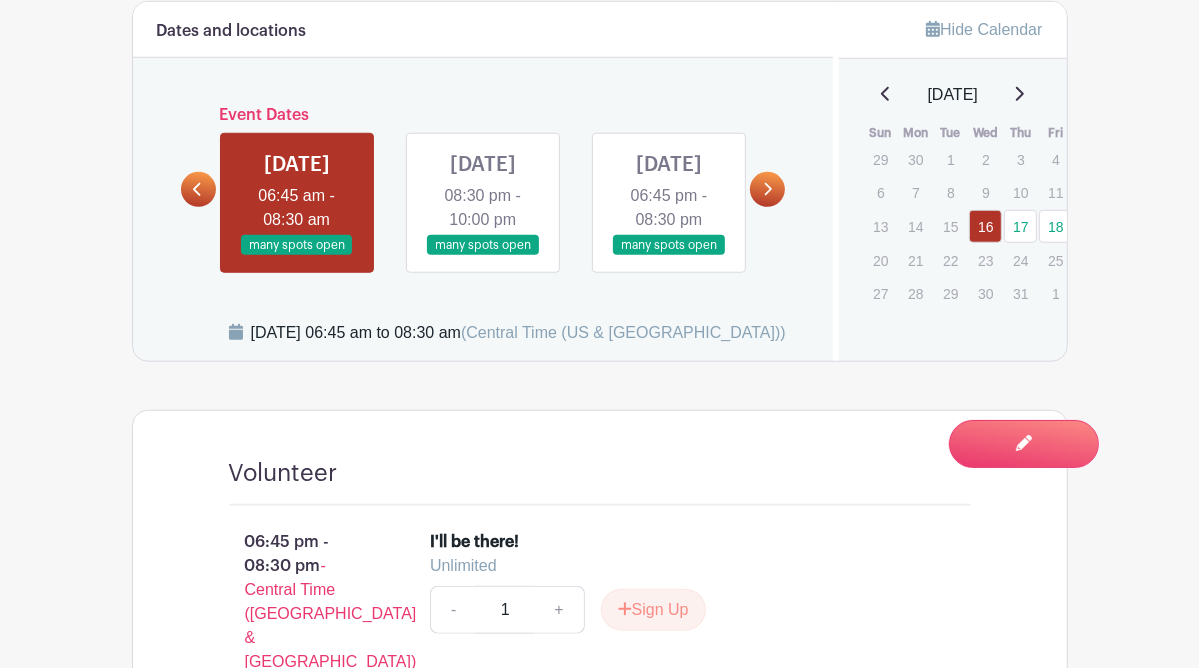click 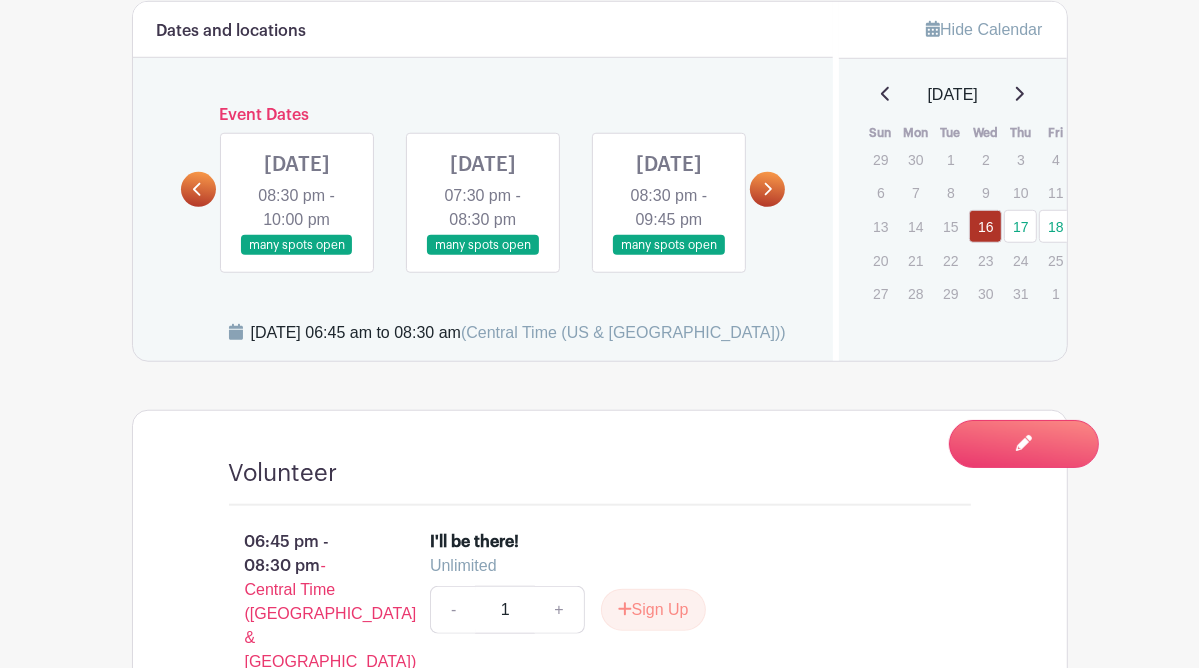 click at bounding box center [767, 189] 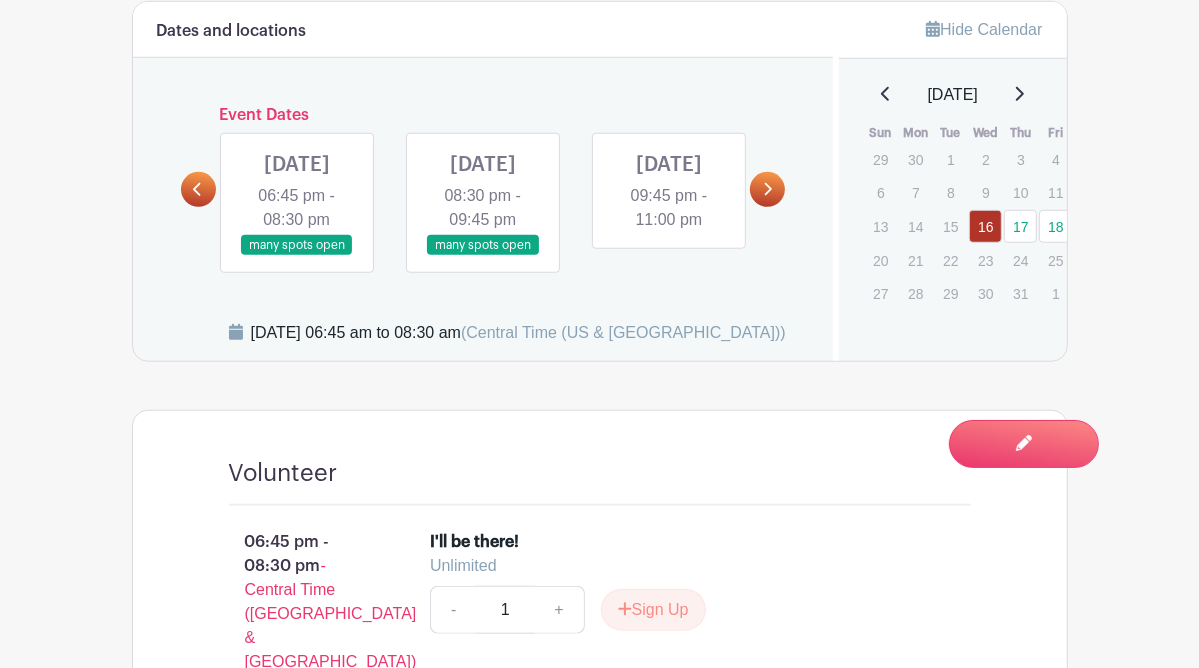 click 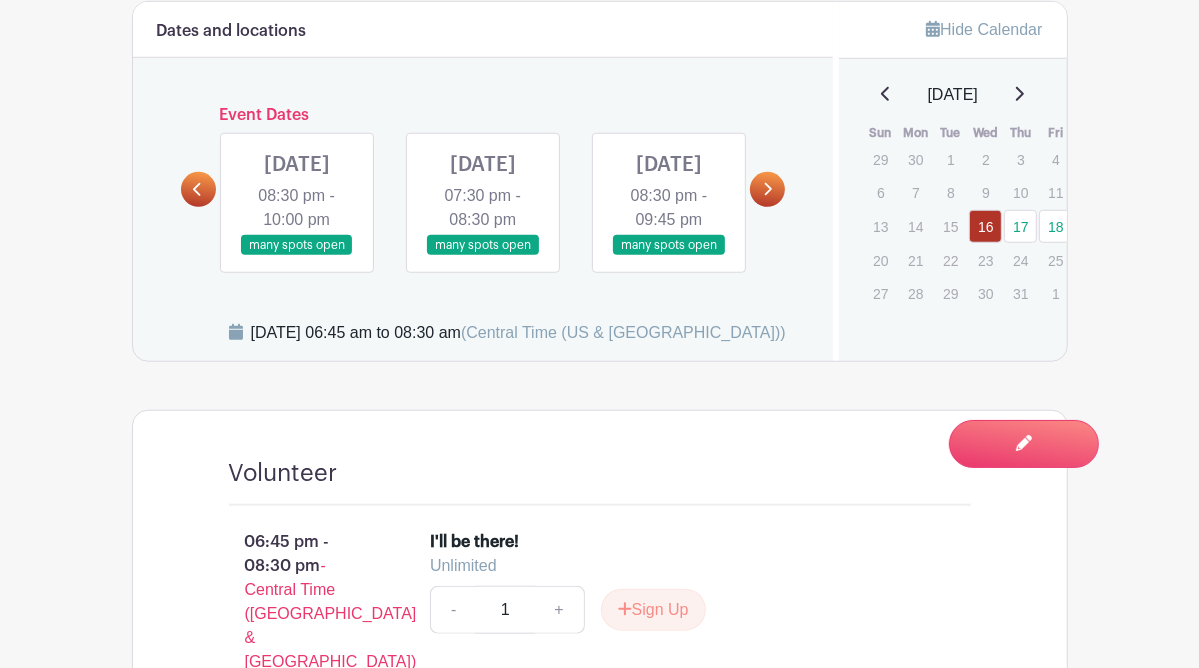 click at bounding box center (198, 189) 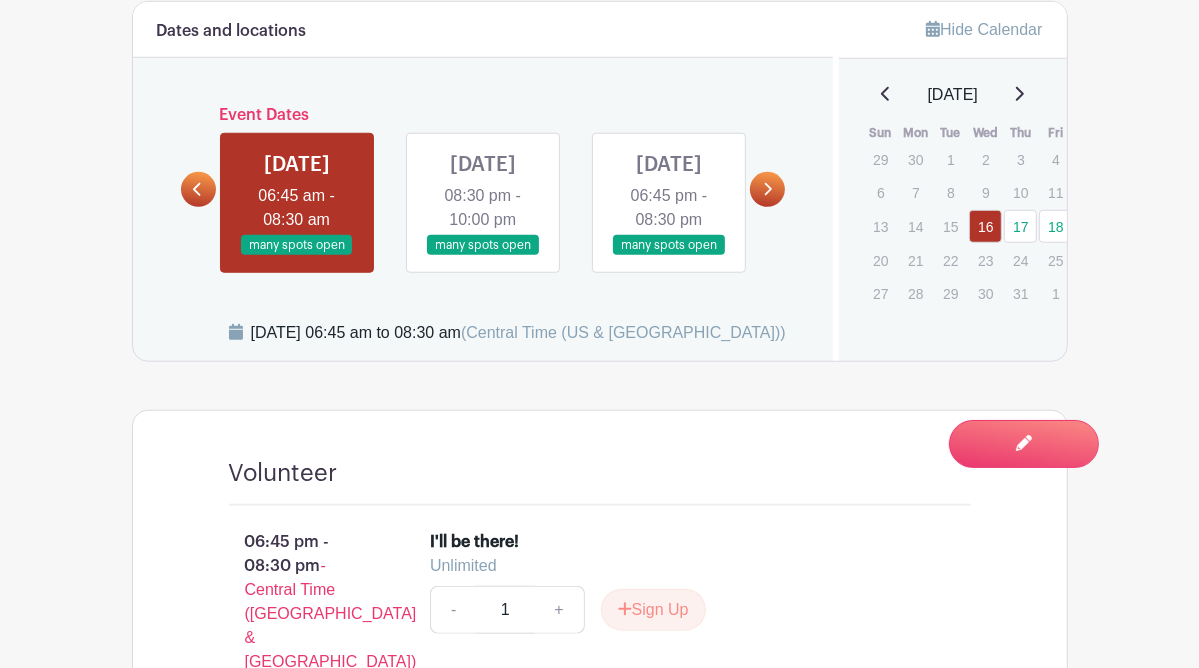 click at bounding box center [198, 189] 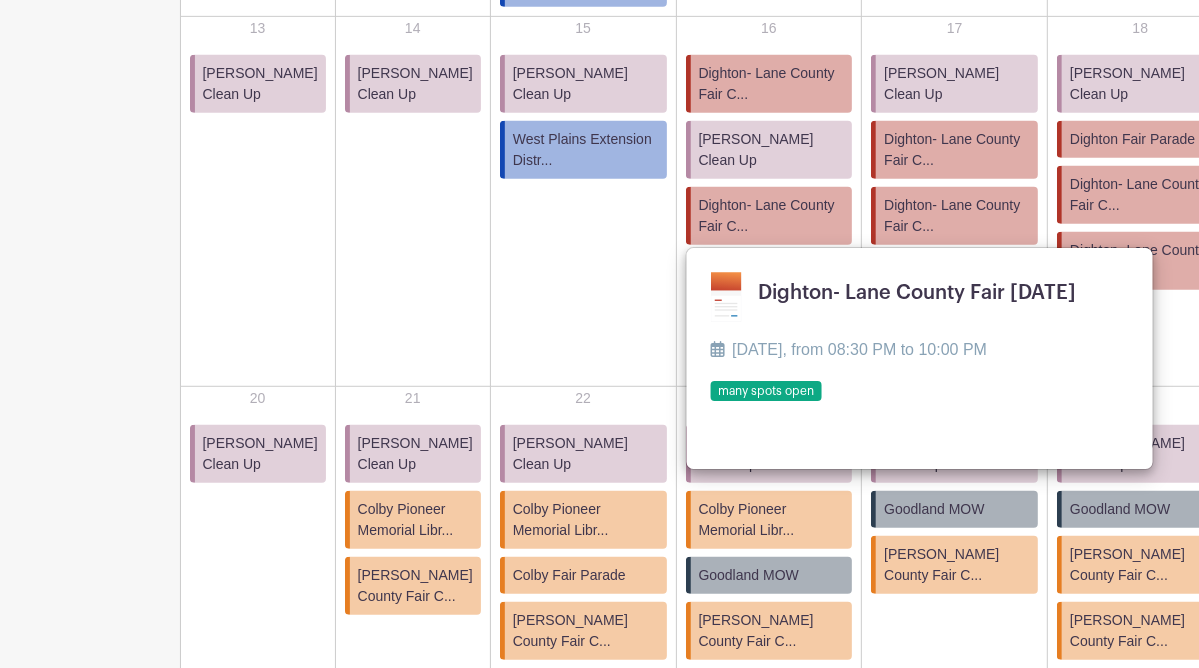 scroll, scrollTop: 684, scrollLeft: 0, axis: vertical 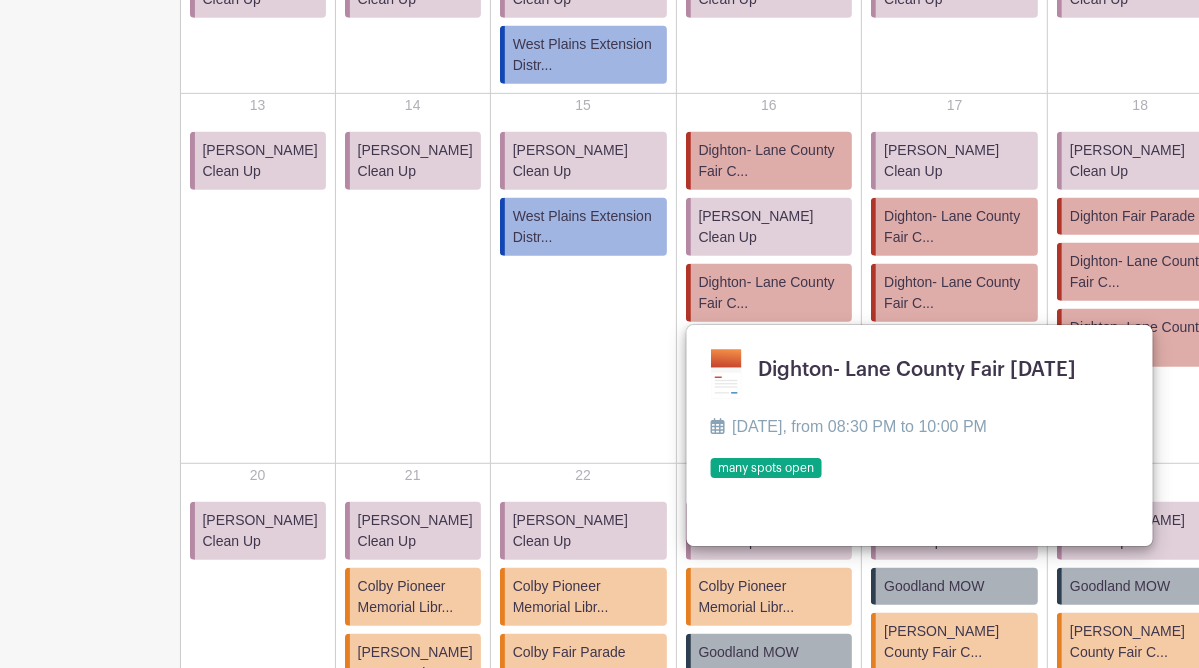 click on "Dighton Fair Parade" at bounding box center [1132, 216] 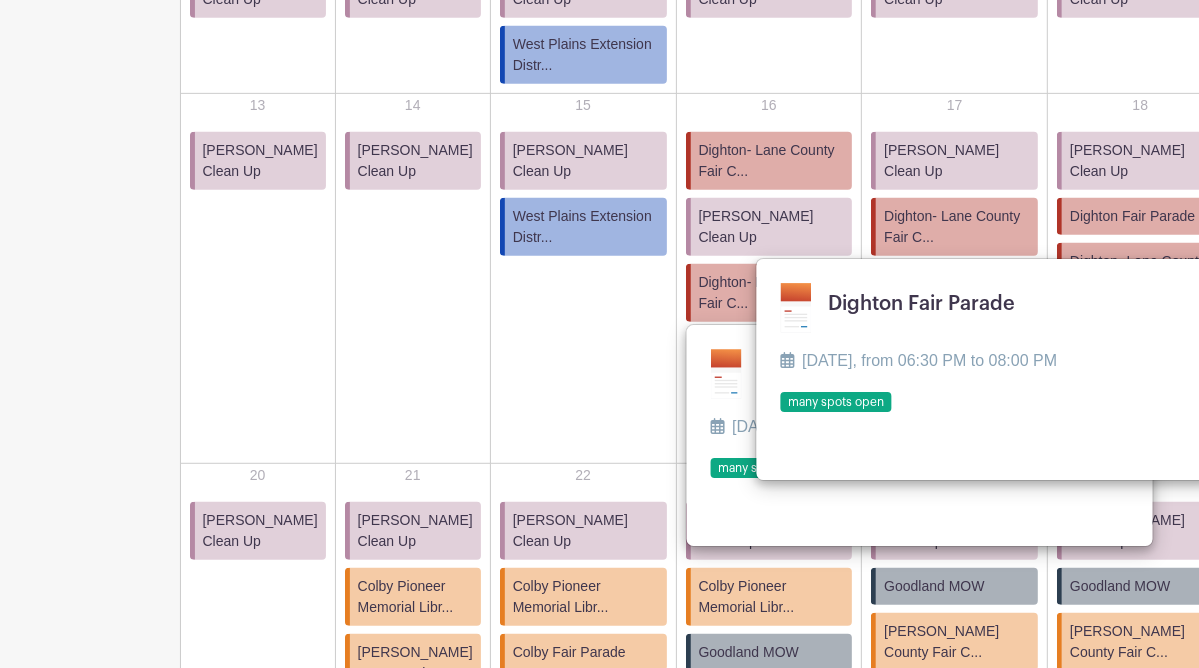 click at bounding box center (780, 413) 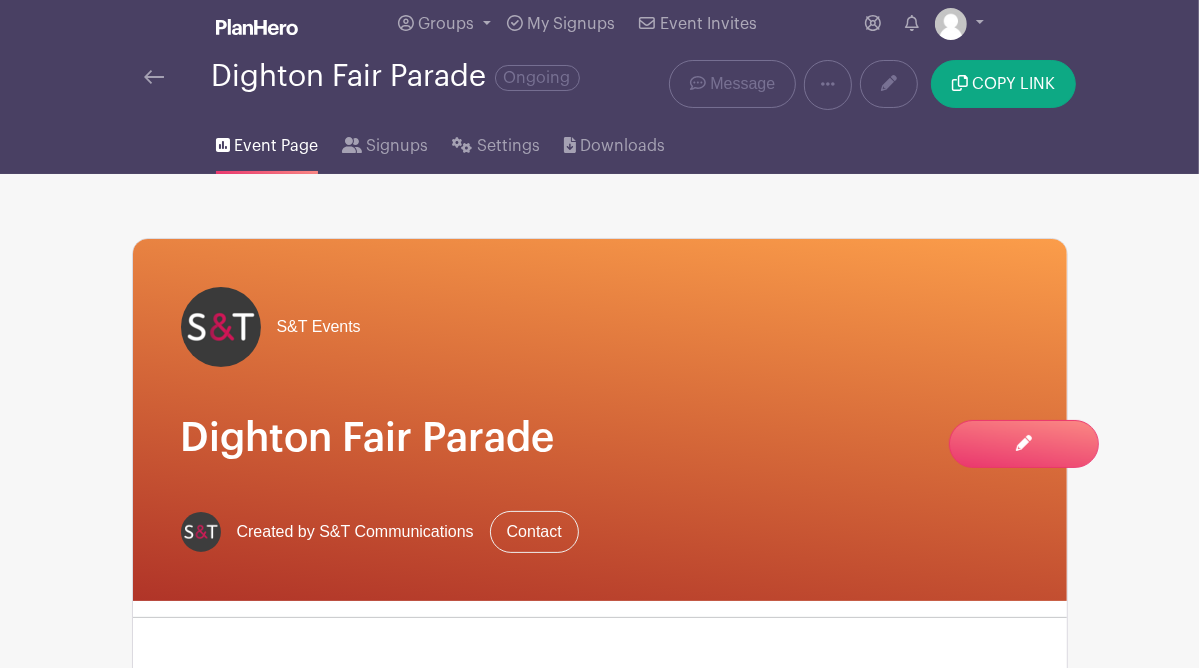 scroll, scrollTop: 0, scrollLeft: 0, axis: both 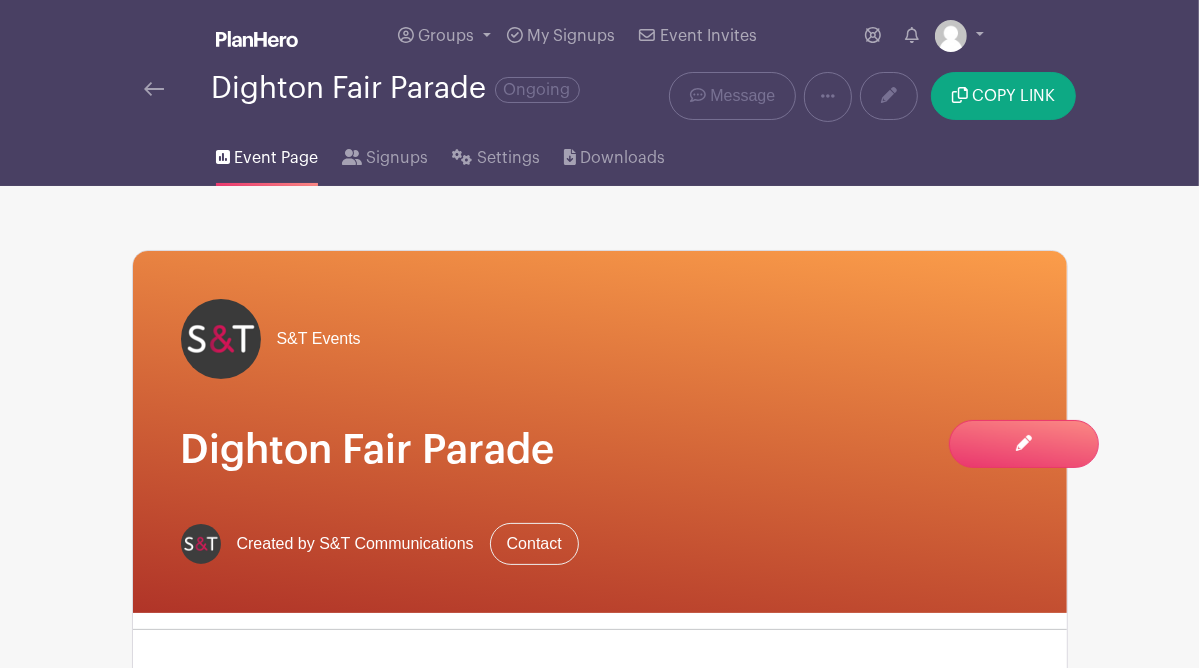 click on "Dighton Fair Parade  Ongoing" at bounding box center [405, 88] 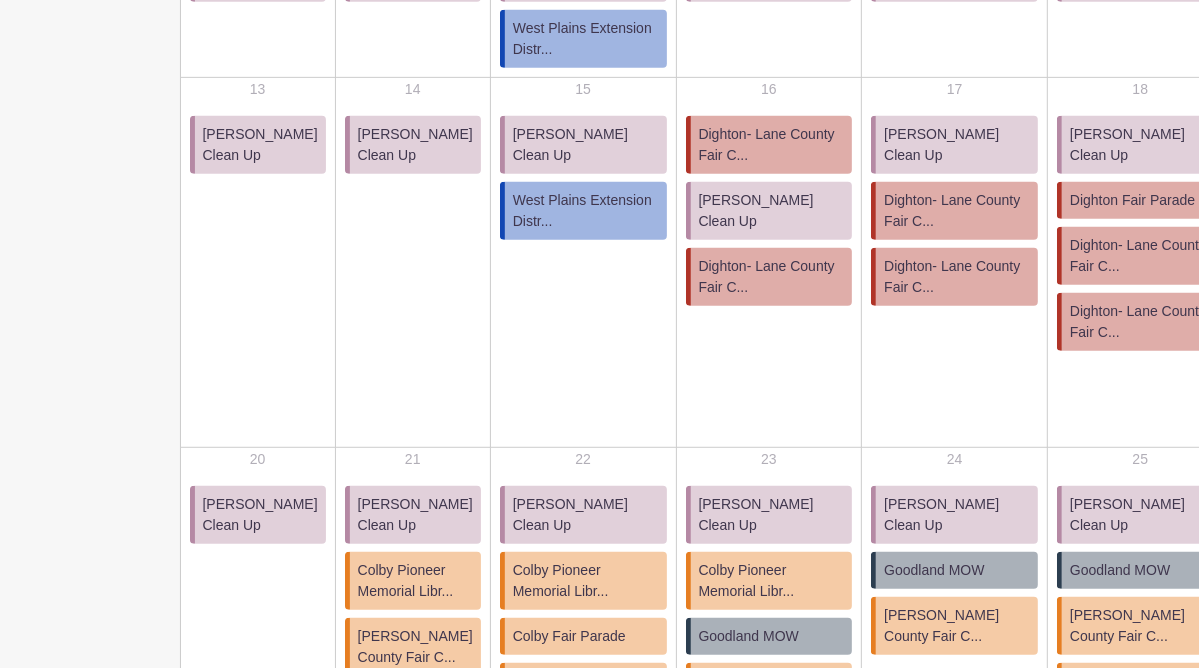 scroll, scrollTop: 705, scrollLeft: 0, axis: vertical 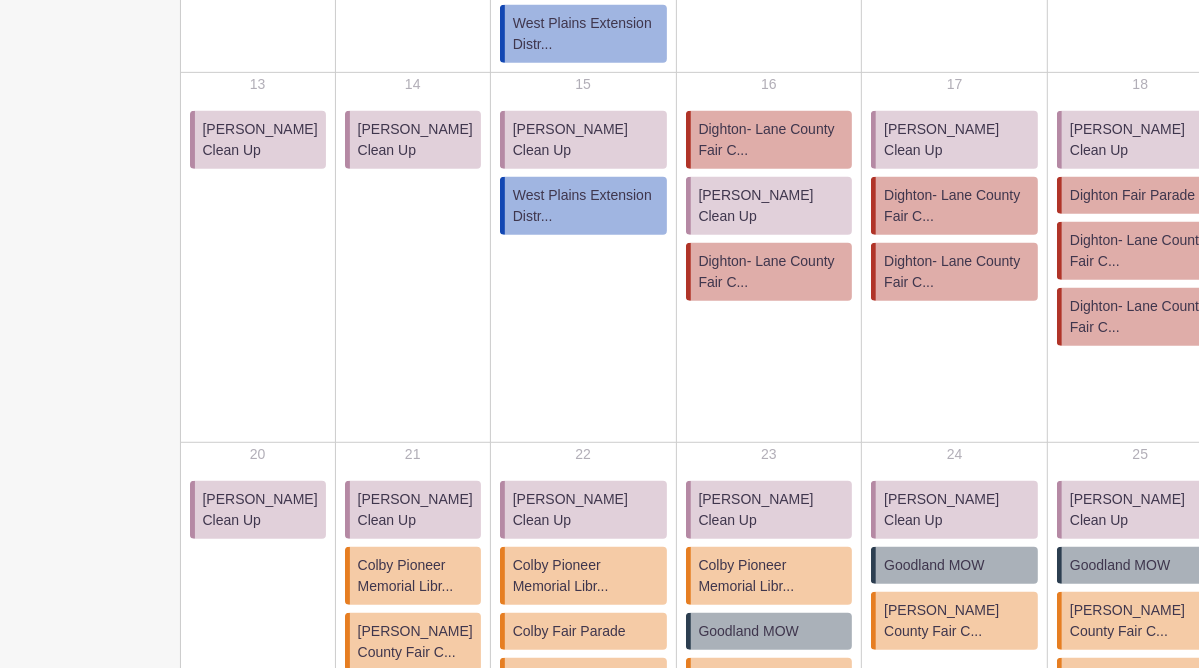 click on "[PERSON_NAME] Parade during Grin..." at bounding box center [1329, 206] 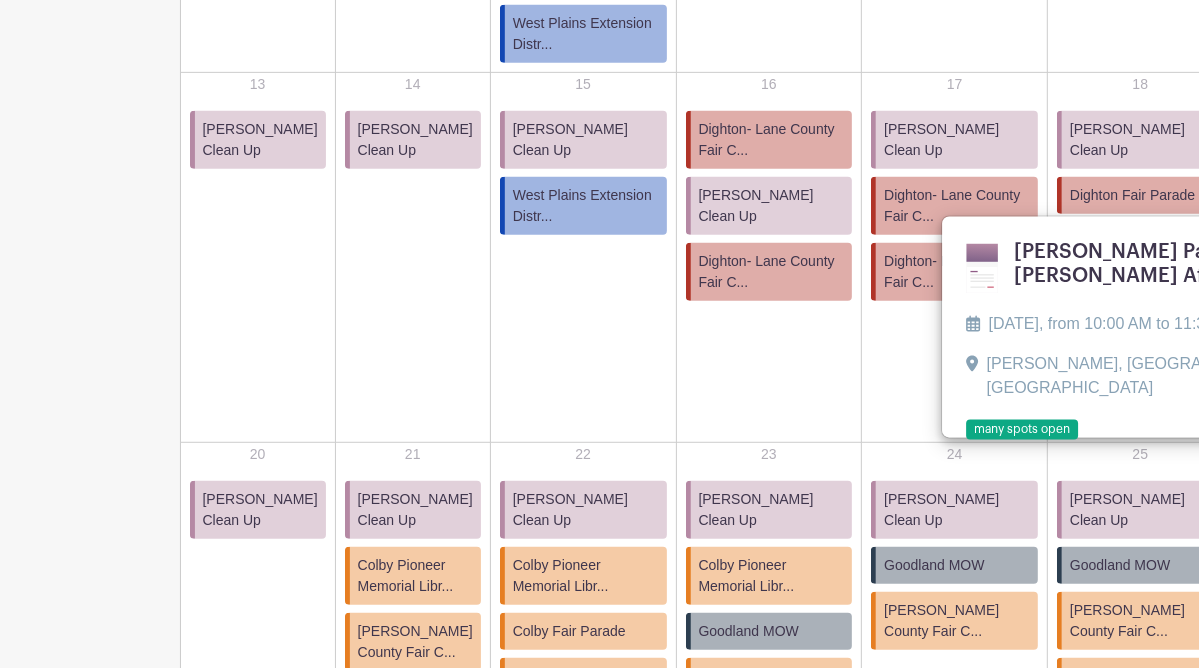 click at bounding box center (967, 441) 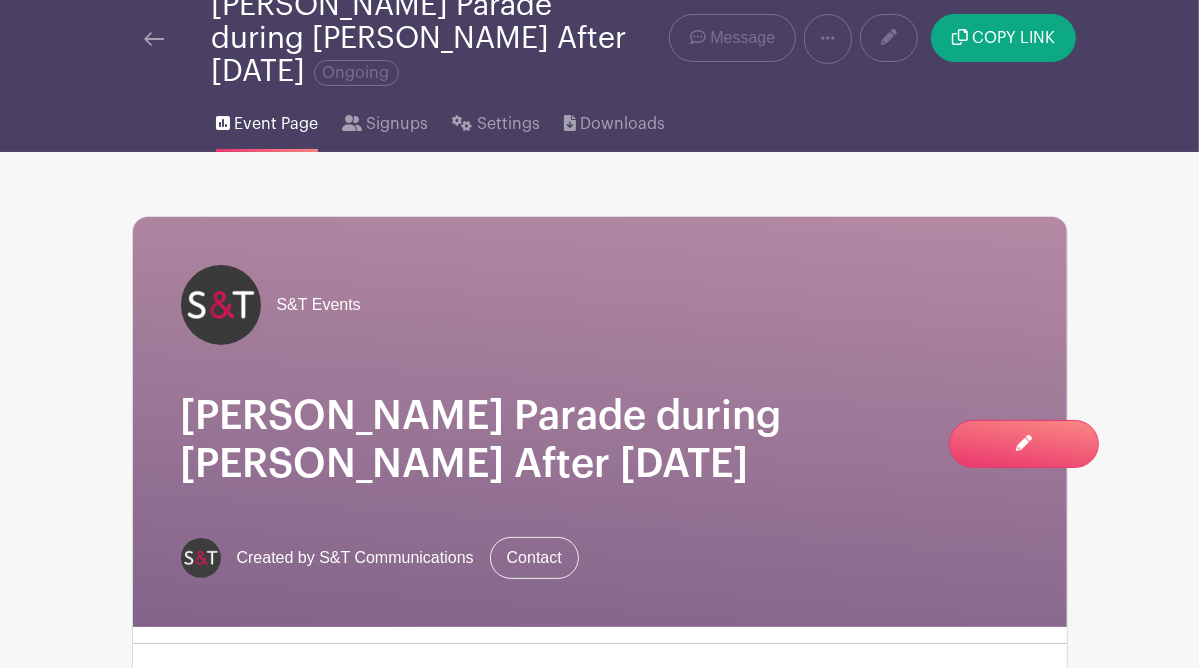 scroll, scrollTop: 0, scrollLeft: 0, axis: both 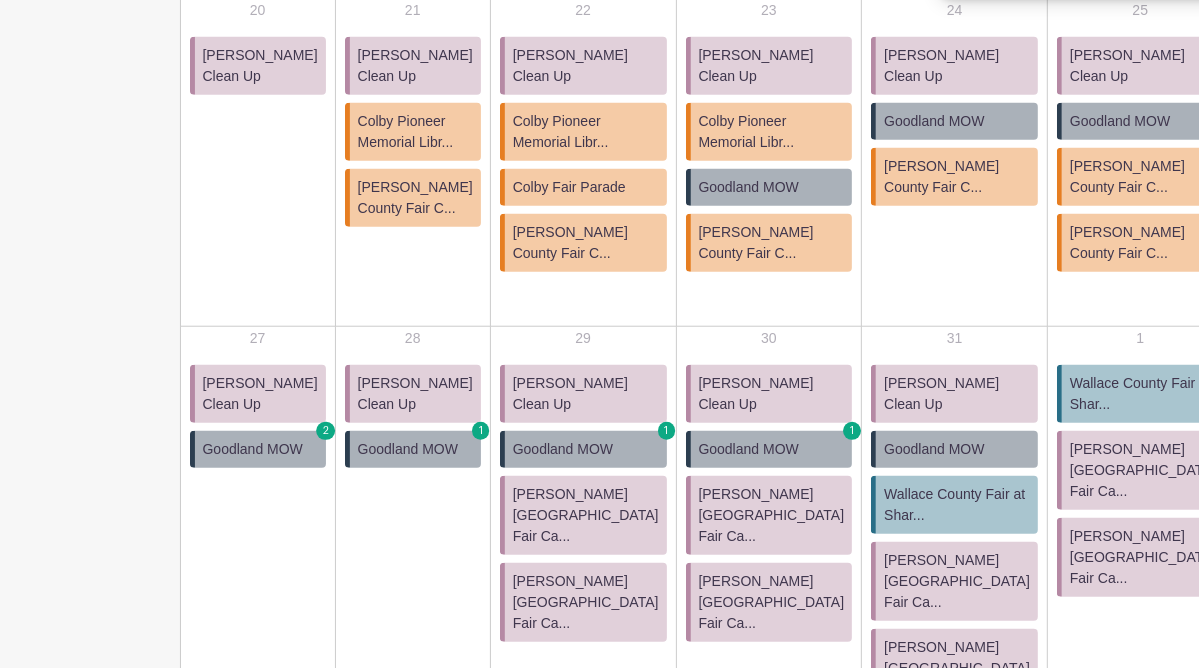 click on "Groups
All Groups
Malinda's Events
S&T Community Events
My Signups
Event Invites
My account
Downloads
Logout
S&T Community Events
Message" at bounding box center (599, -32) 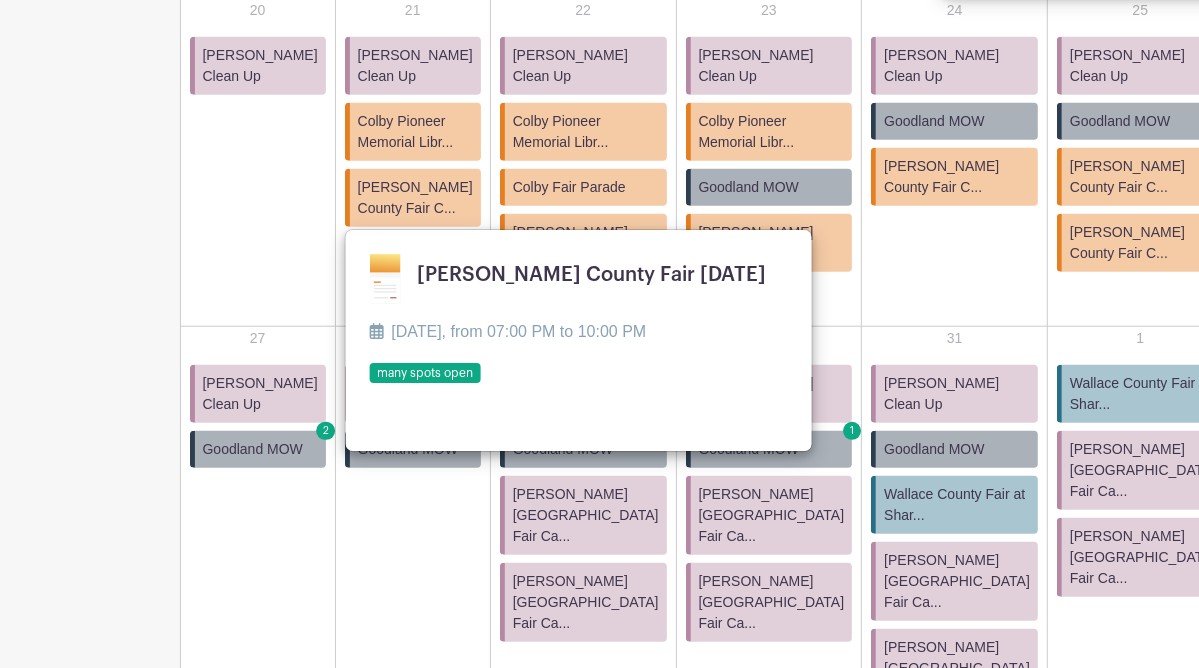 click at bounding box center (369, 384) 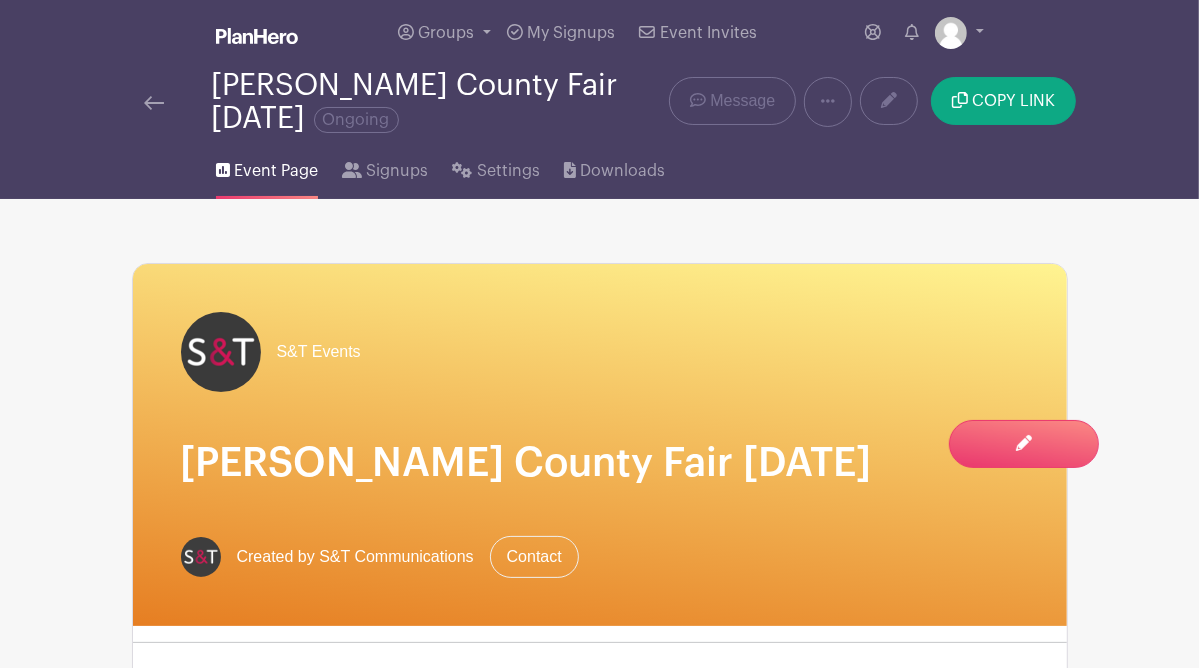 scroll, scrollTop: 0, scrollLeft: 0, axis: both 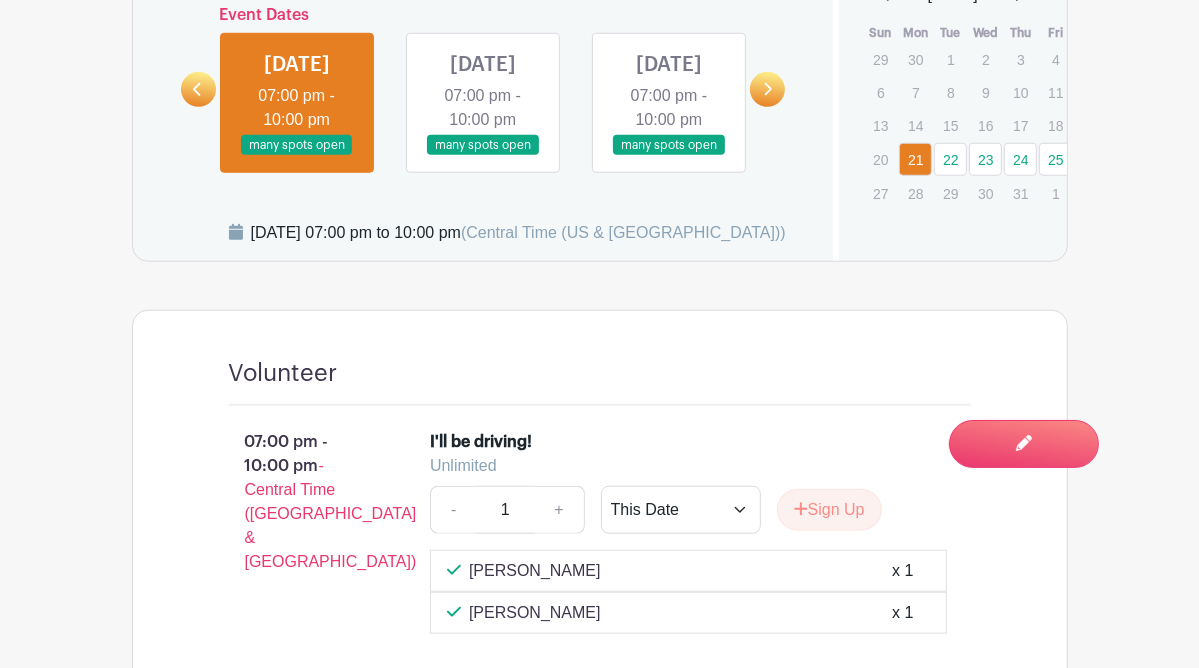 click 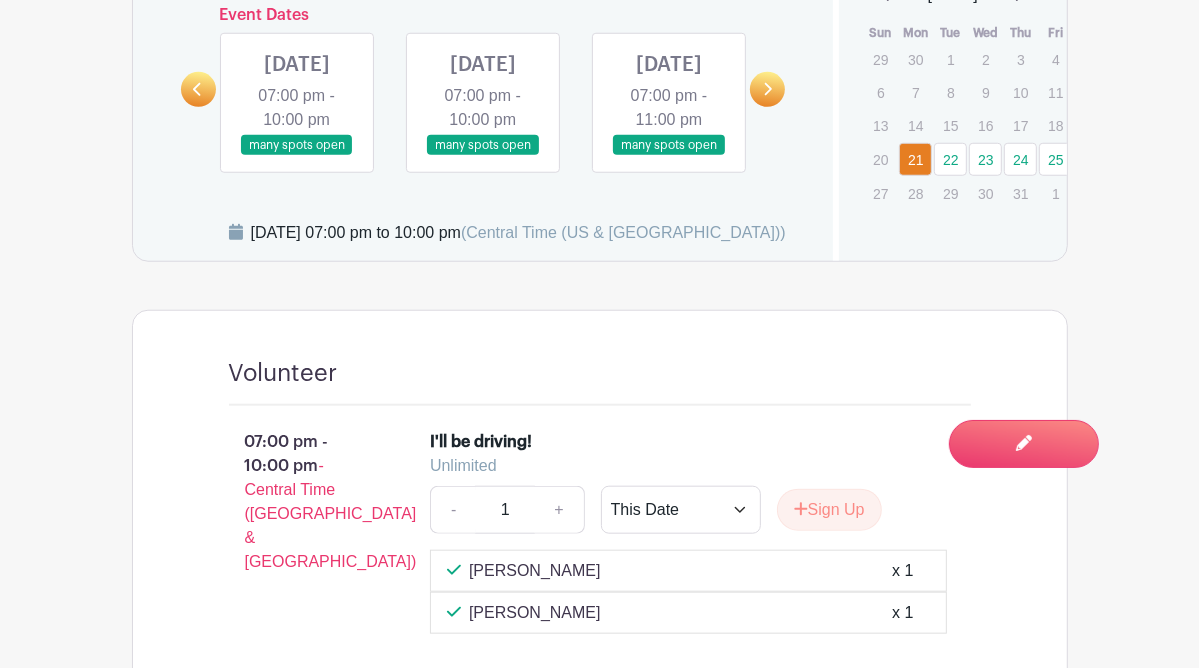 click at bounding box center [767, 89] 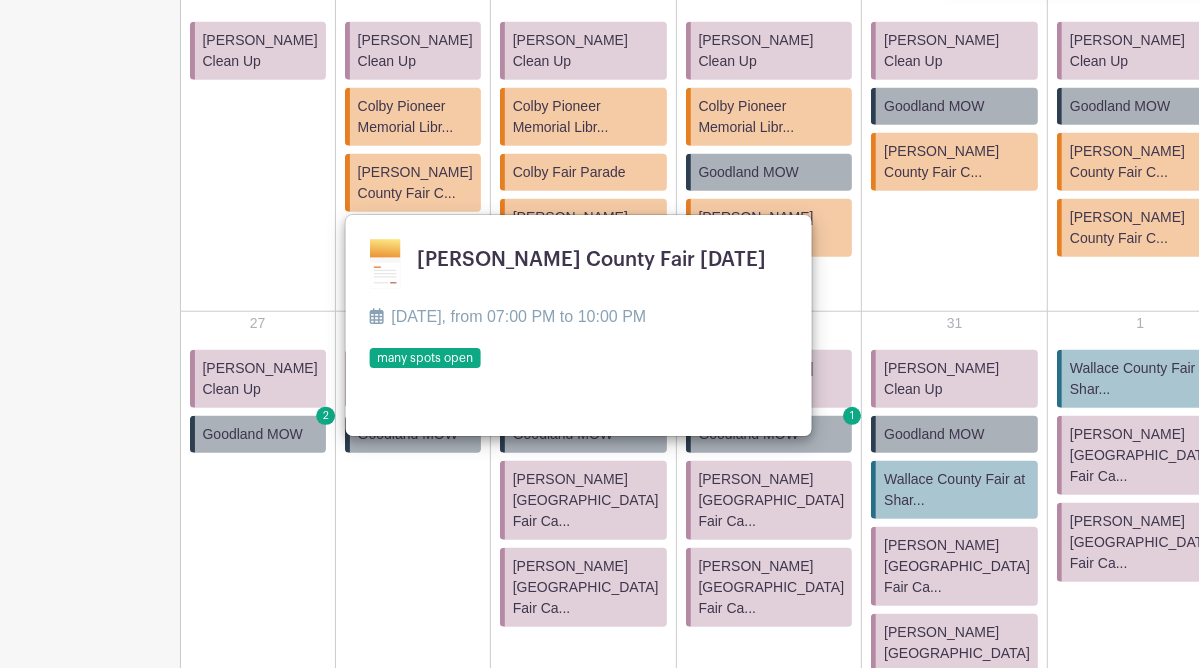 scroll, scrollTop: 1149, scrollLeft: 0, axis: vertical 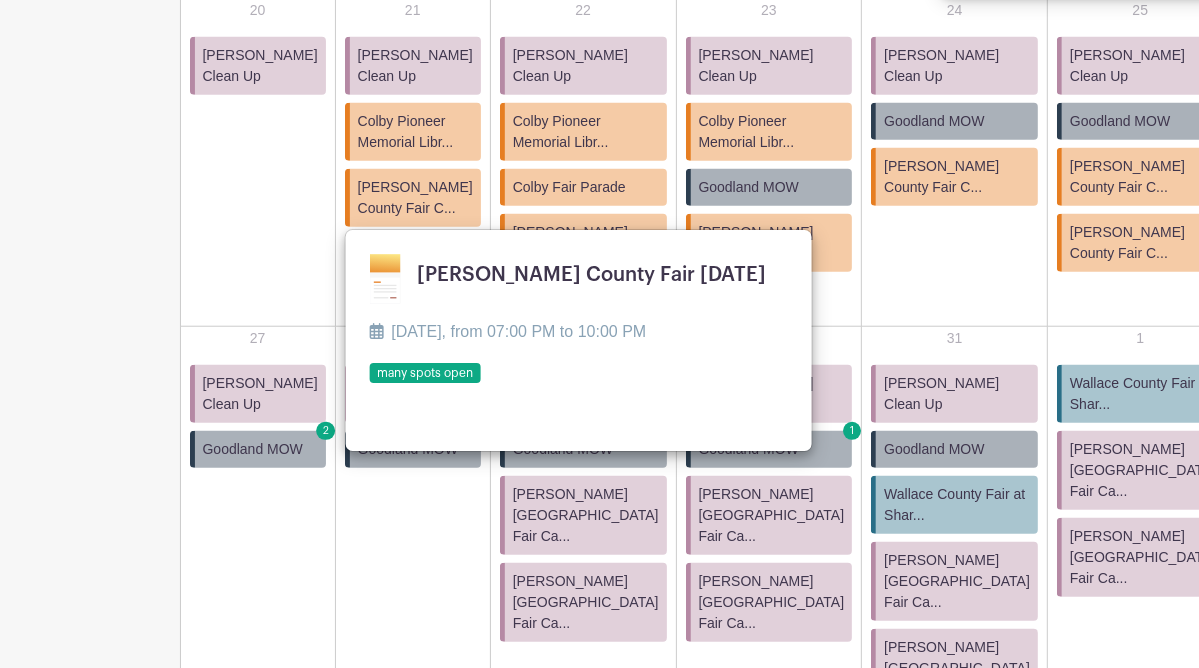 click on "Sort by
Title
Recently modified
Newest
Upcoming dates
Live Events (33)
Completed (30)
Drafts (1)
[DATE]
Sun
Mon
Tue
Wed
Thu
Fri
Sat
29
[PERSON_NAME] Clean Up" at bounding box center [600, 32] 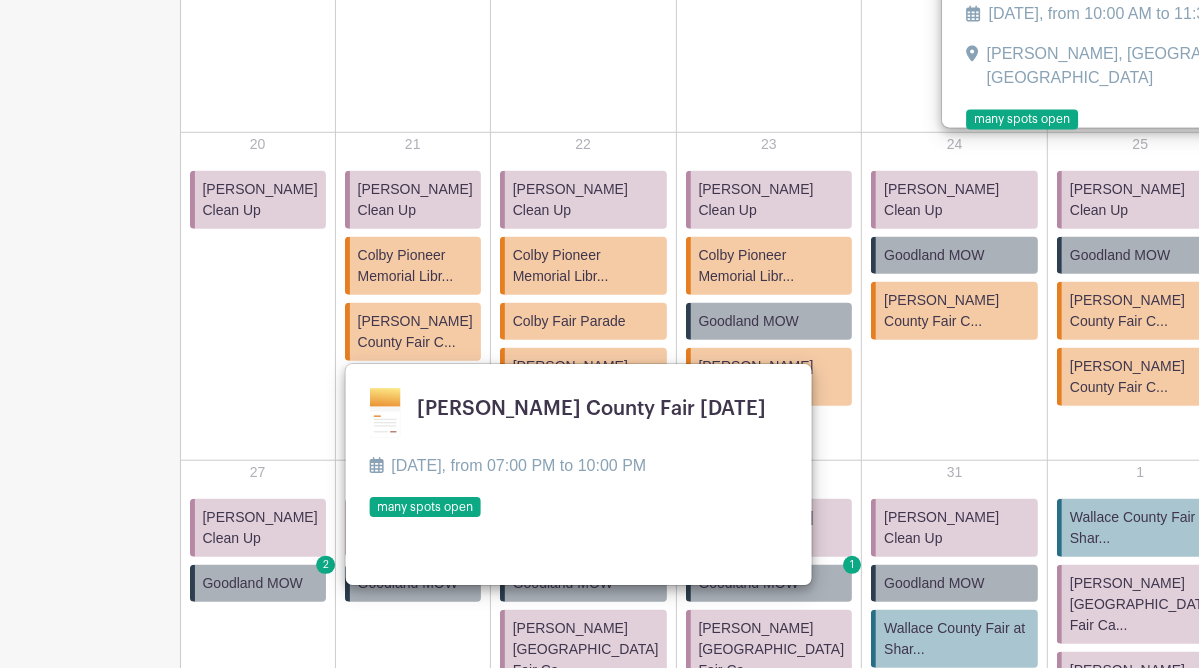 scroll, scrollTop: 1004, scrollLeft: 0, axis: vertical 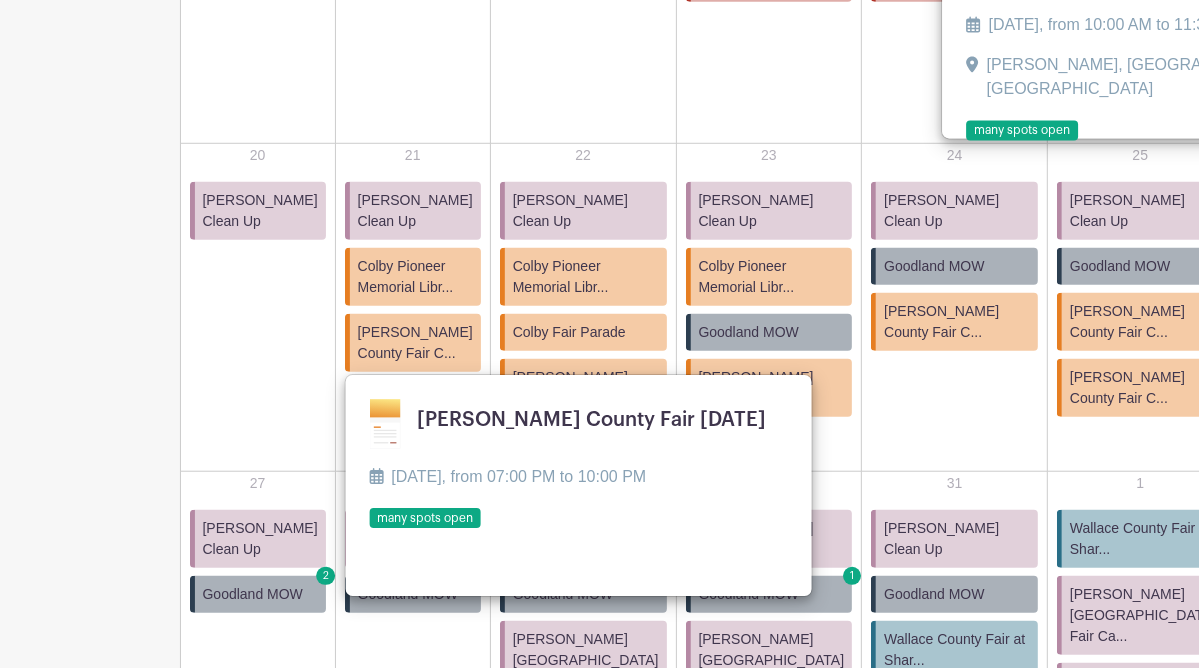 click on "Scott City Fair Parade" at bounding box center (1324, 266) 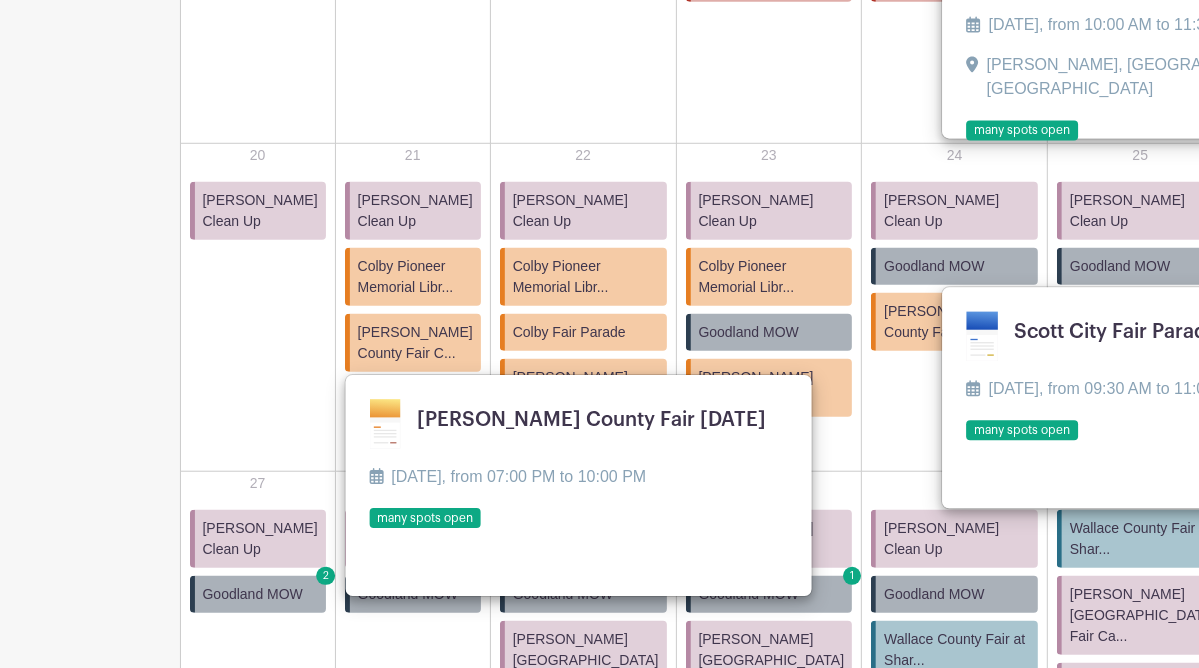 click on "Scott City Fair Parade" at bounding box center (1324, 266) 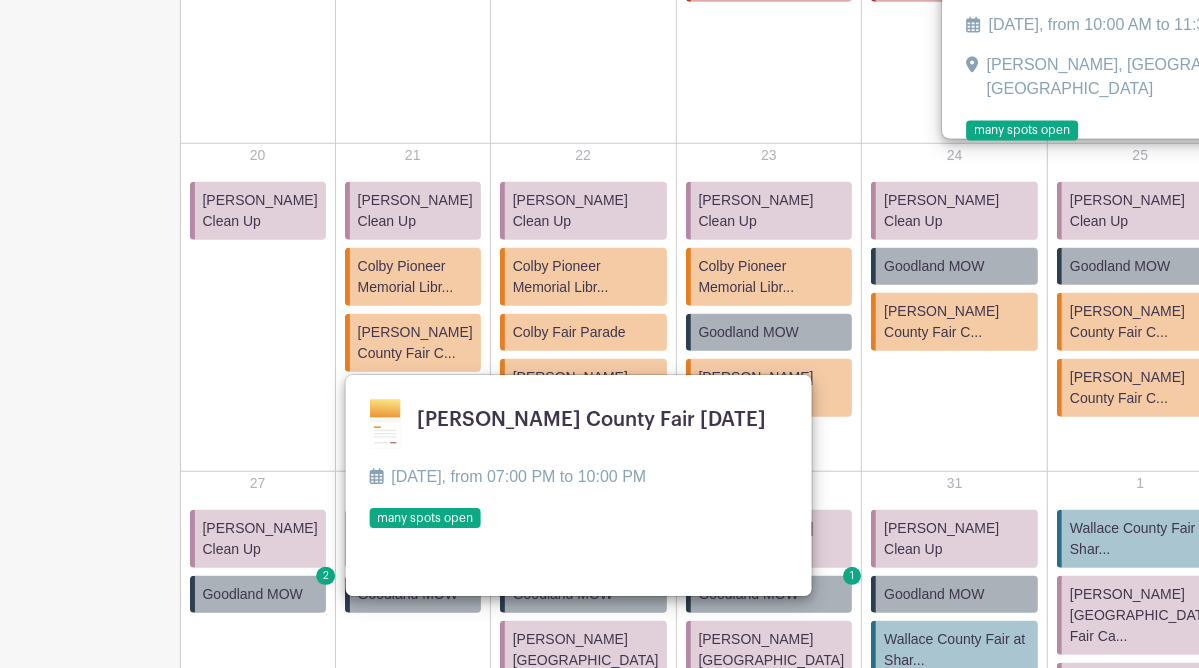 click on "Scott City Fair Parade" at bounding box center [1324, 266] 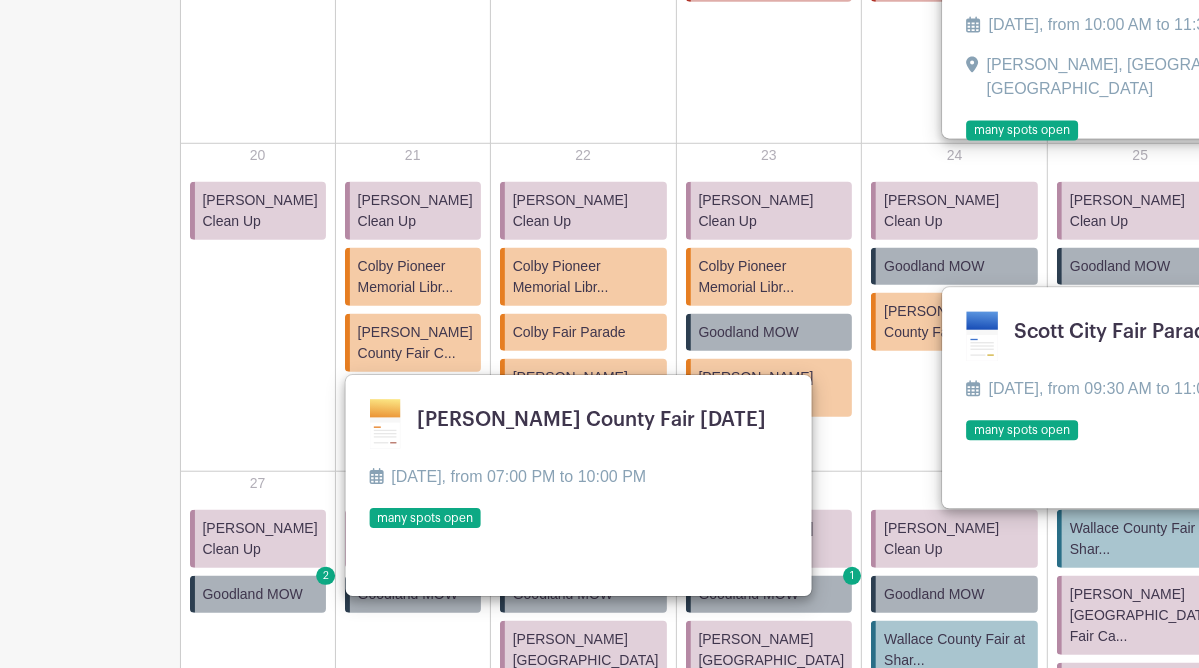 click on "Scott City Fair Parade" at bounding box center [1324, 266] 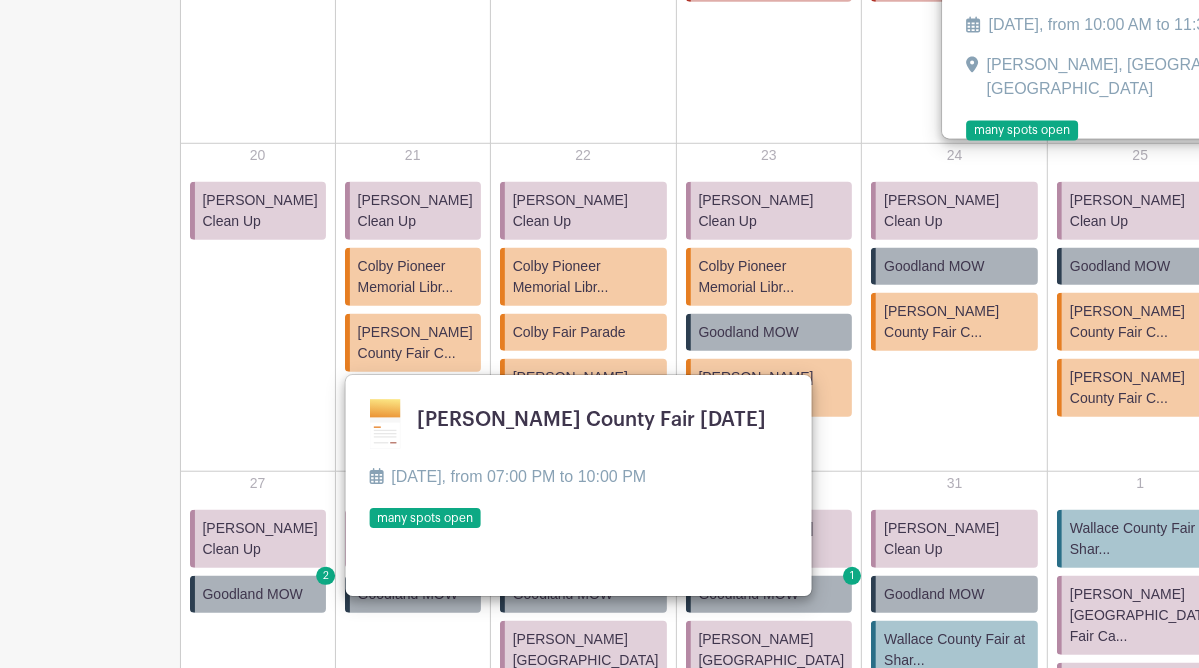 click on "Scott City Fair Parade" at bounding box center [1324, 266] 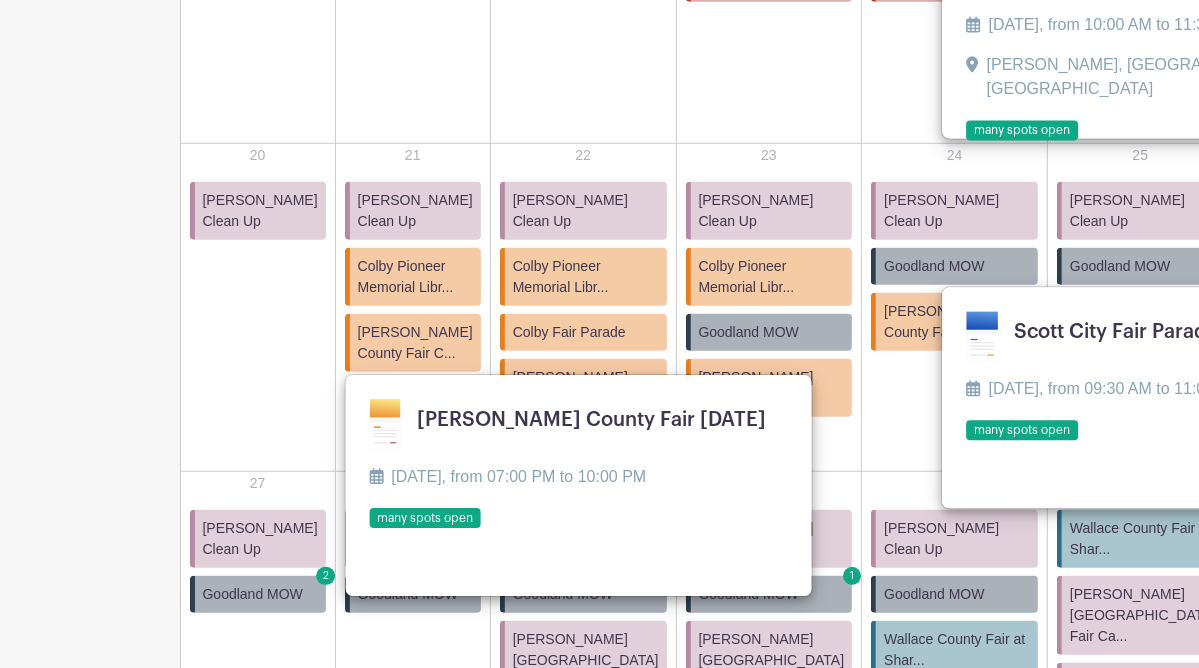 click at bounding box center [967, 442] 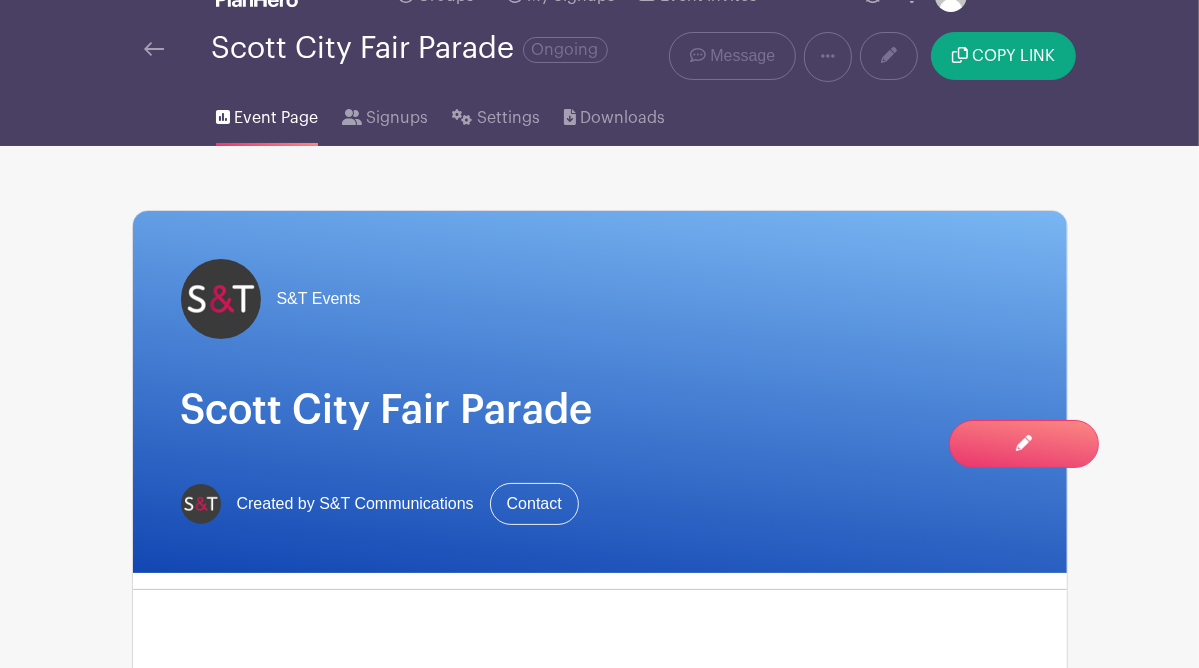 scroll, scrollTop: 0, scrollLeft: 0, axis: both 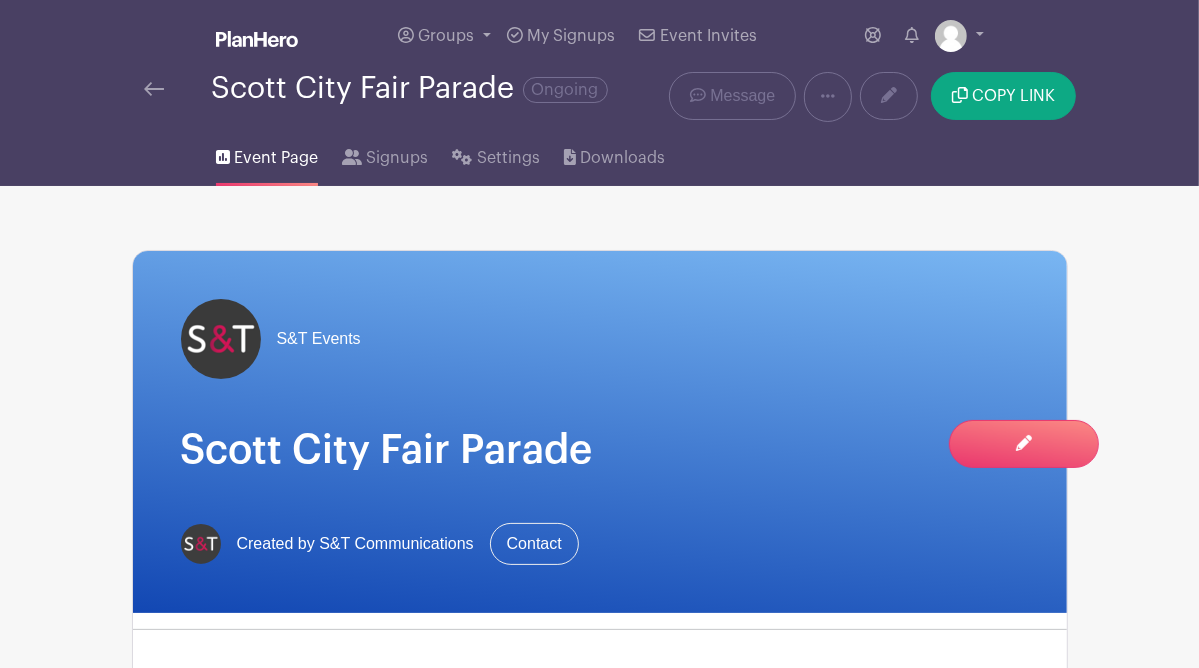 click at bounding box center (178, 89) 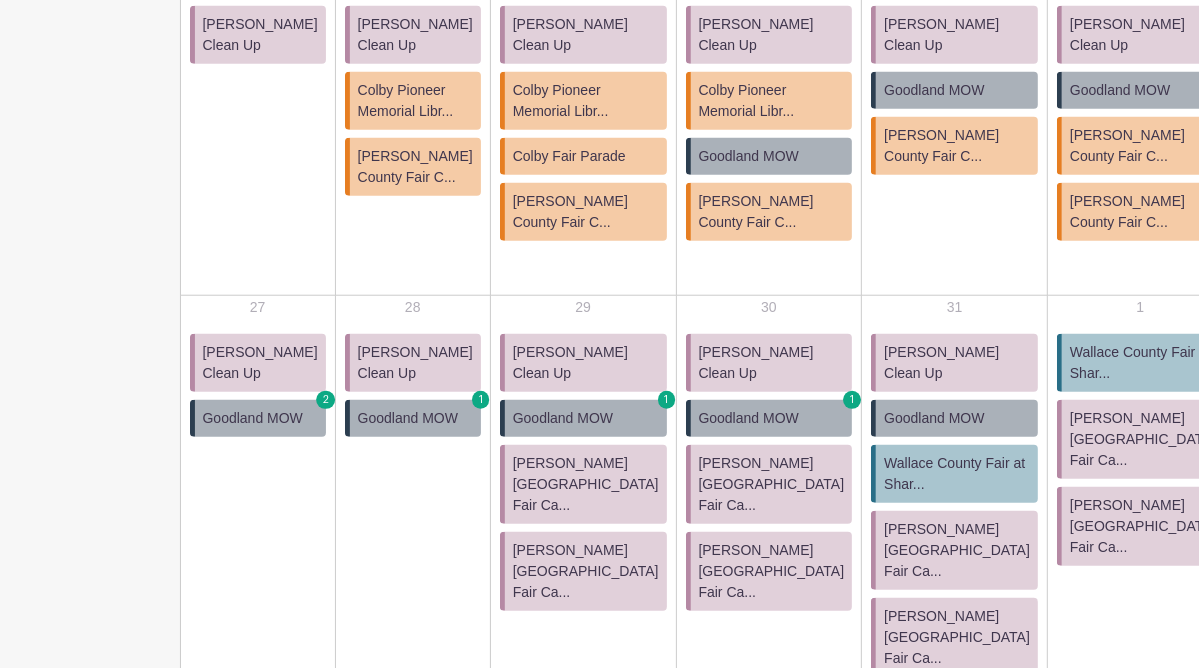 scroll, scrollTop: 1188, scrollLeft: 0, axis: vertical 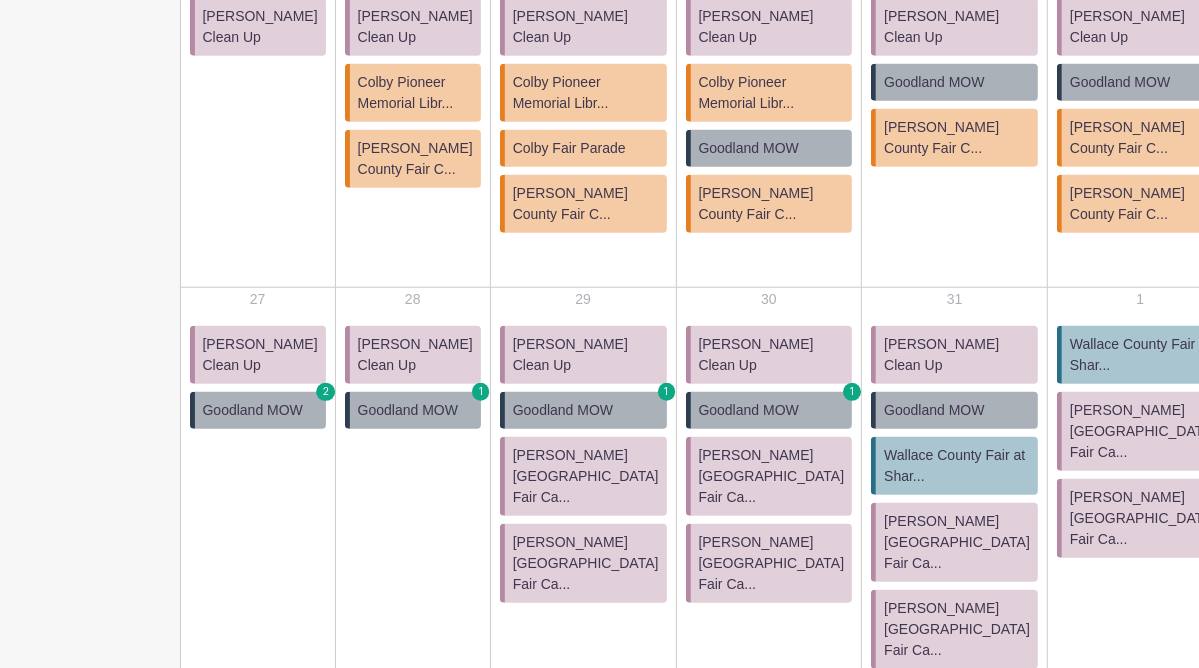 click on "Colby Fair Parade" at bounding box center [569, 148] 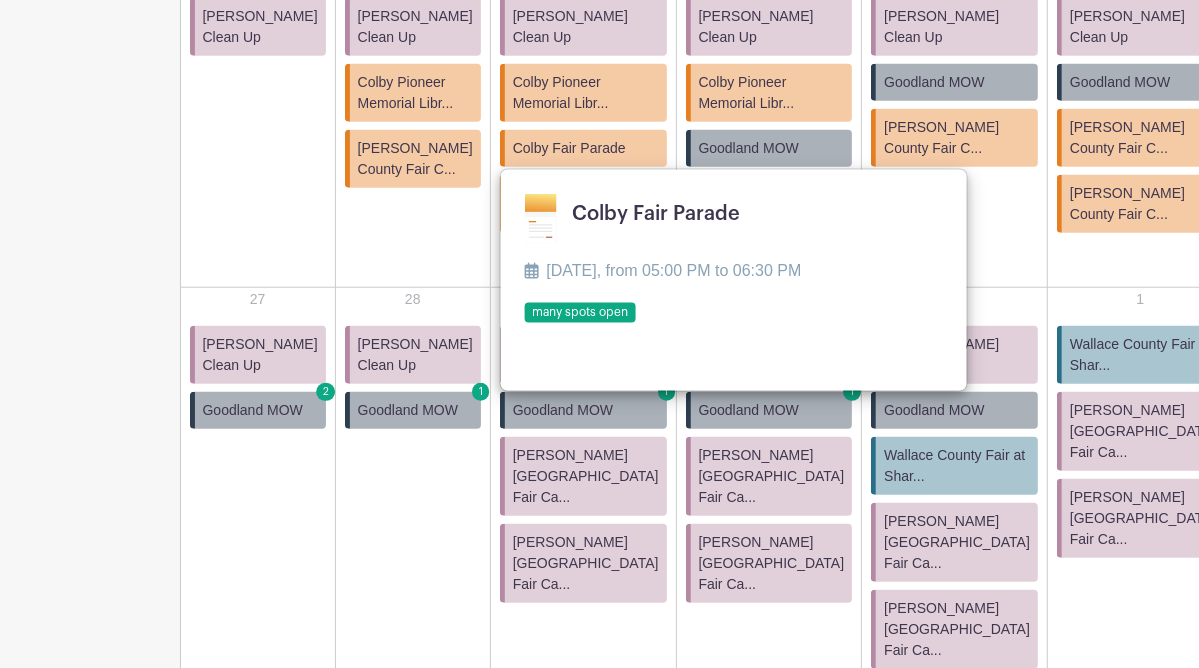 click on "Colby Fair Parade" at bounding box center [569, 148] 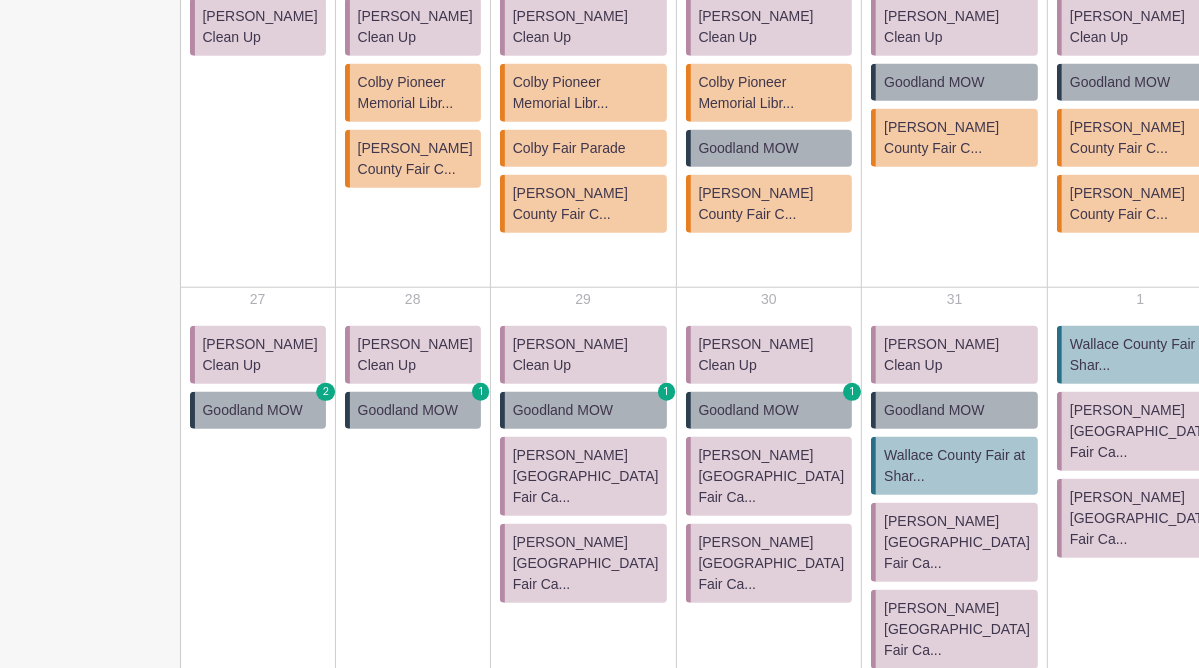 click on "Colby Fair Parade" at bounding box center [569, 148] 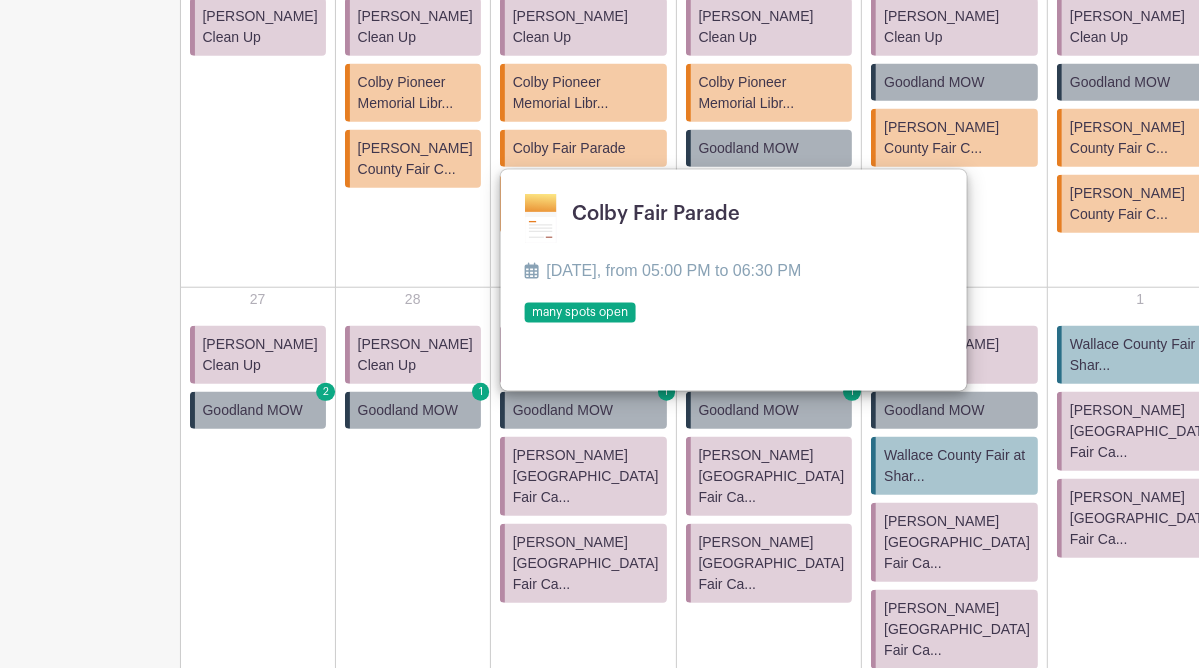 click at bounding box center (524, 324) 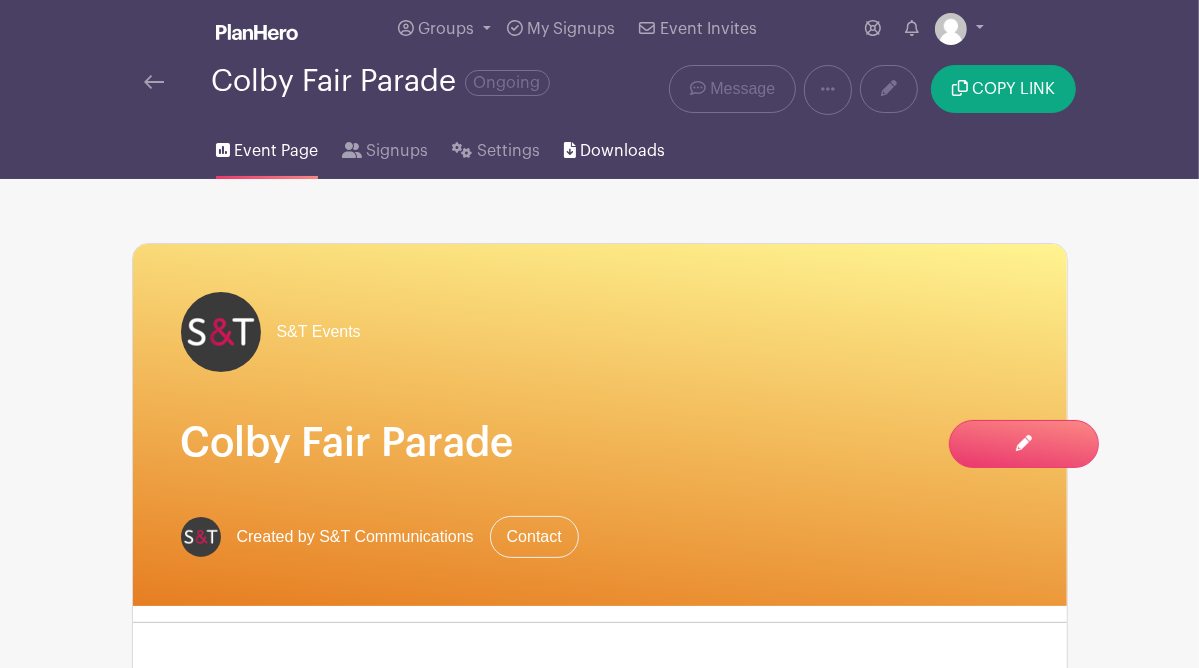 scroll, scrollTop: 0, scrollLeft: 0, axis: both 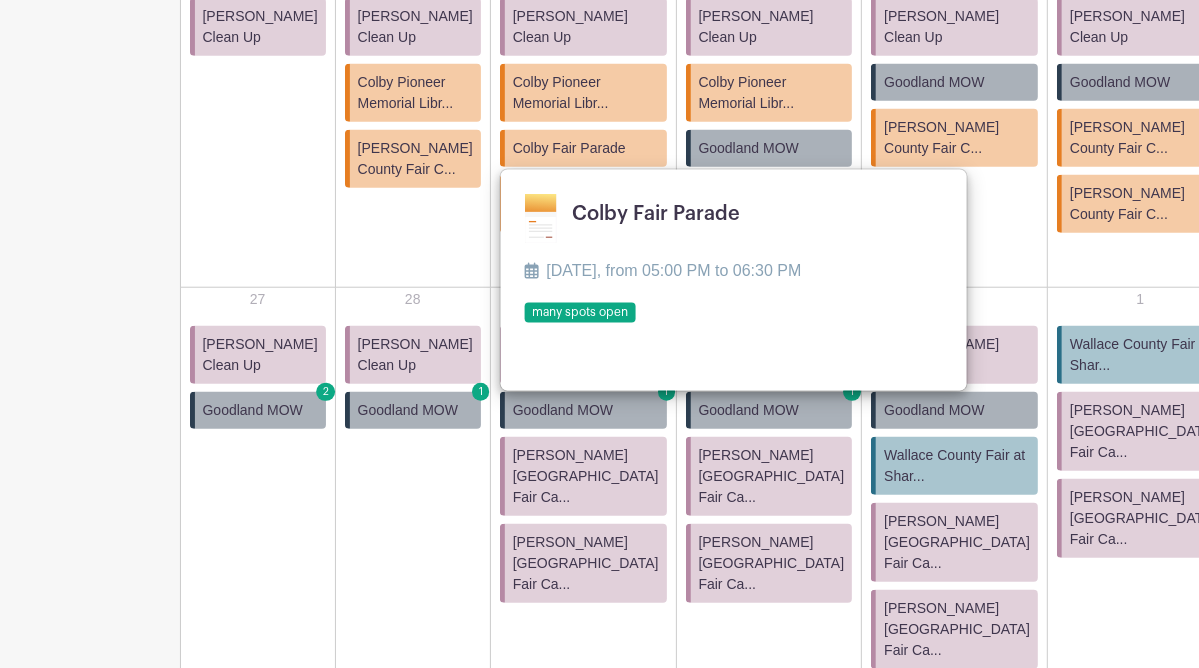 click on "[PERSON_NAME][GEOGRAPHIC_DATA] Fair Ca..." at bounding box center [586, 476] 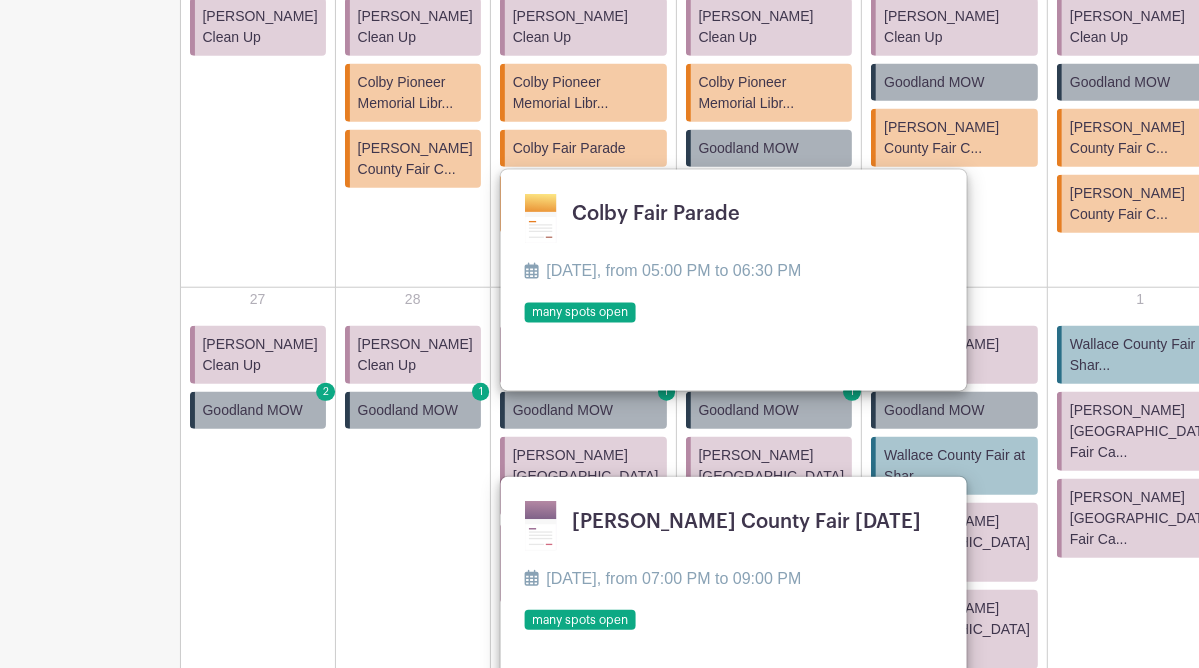 click at bounding box center (524, 631) 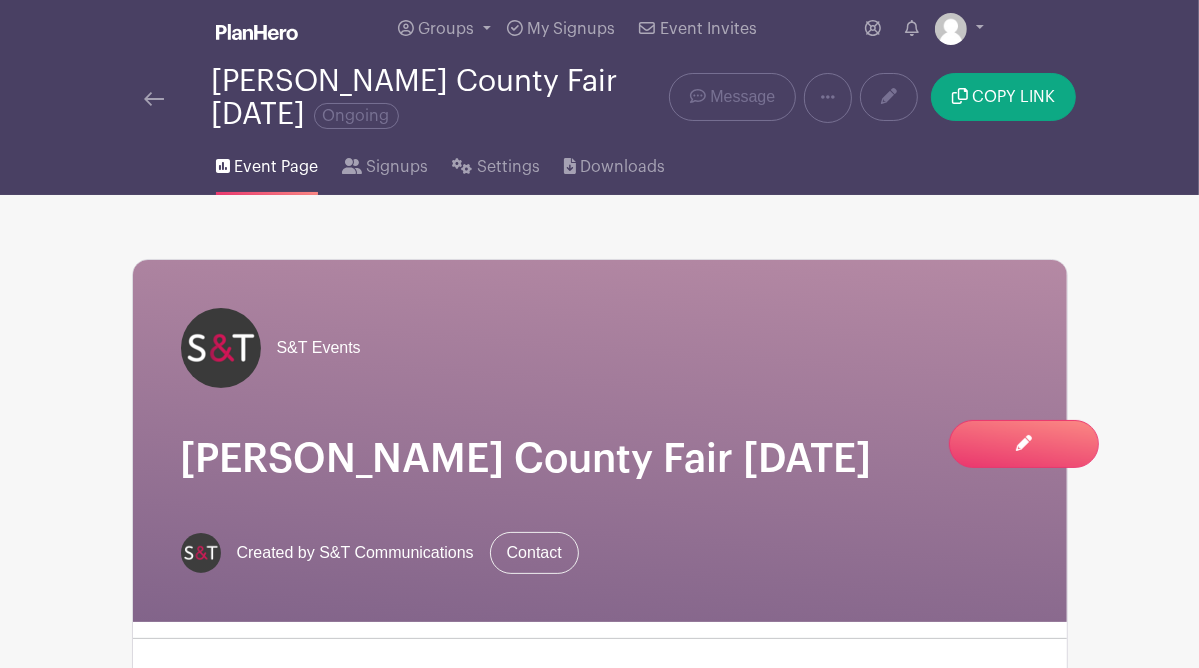 scroll, scrollTop: 0, scrollLeft: 0, axis: both 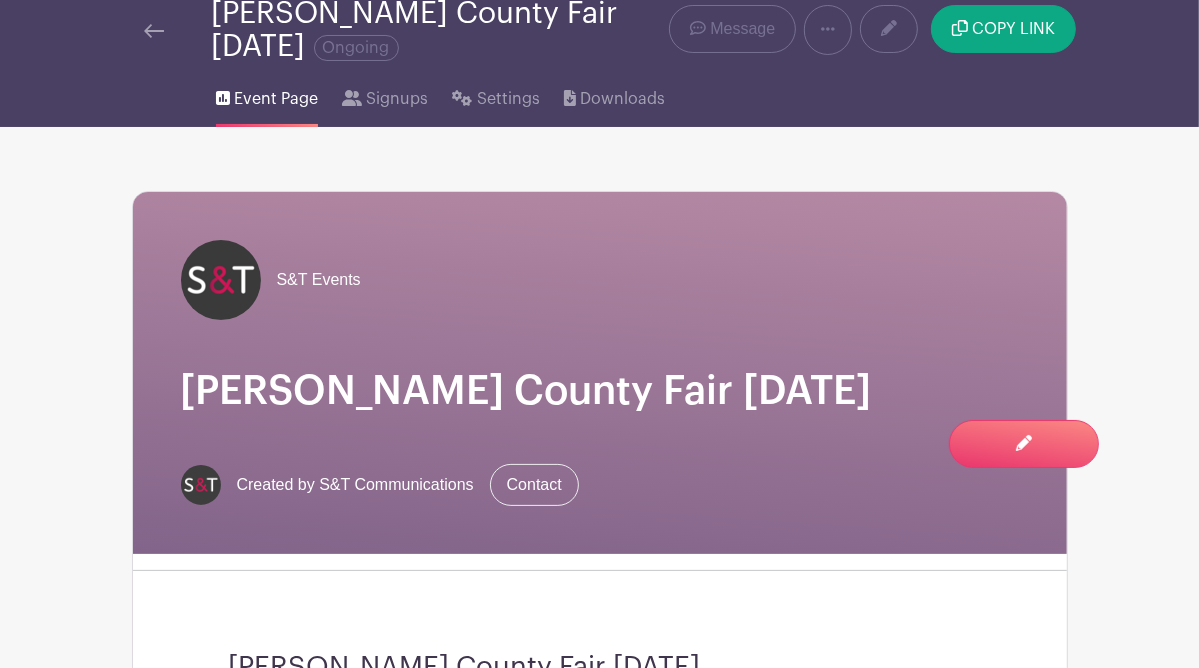 click at bounding box center [154, 31] 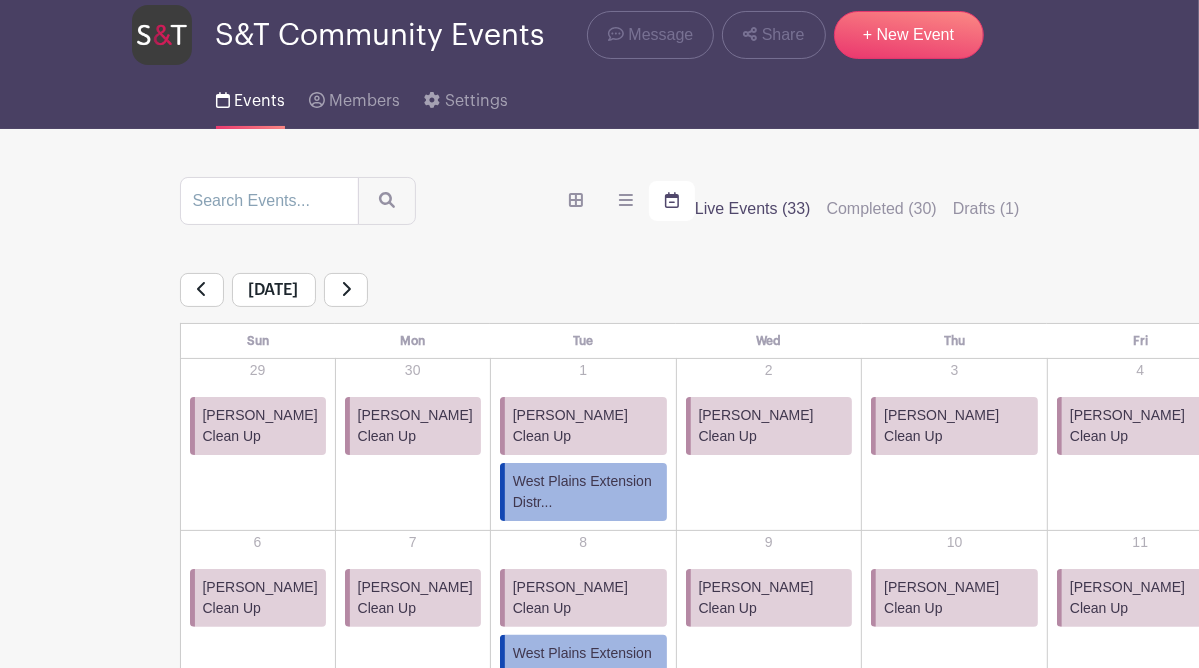 scroll, scrollTop: 0, scrollLeft: 0, axis: both 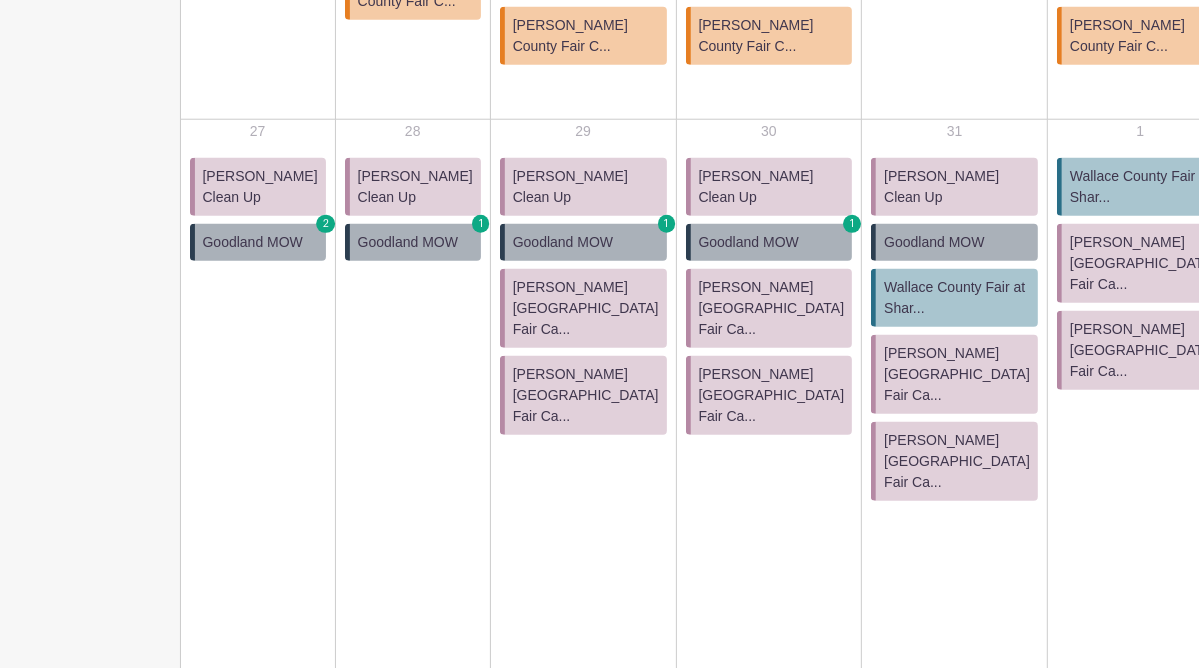 click on "Wallace County Fair at Shar..." at bounding box center [957, 298] 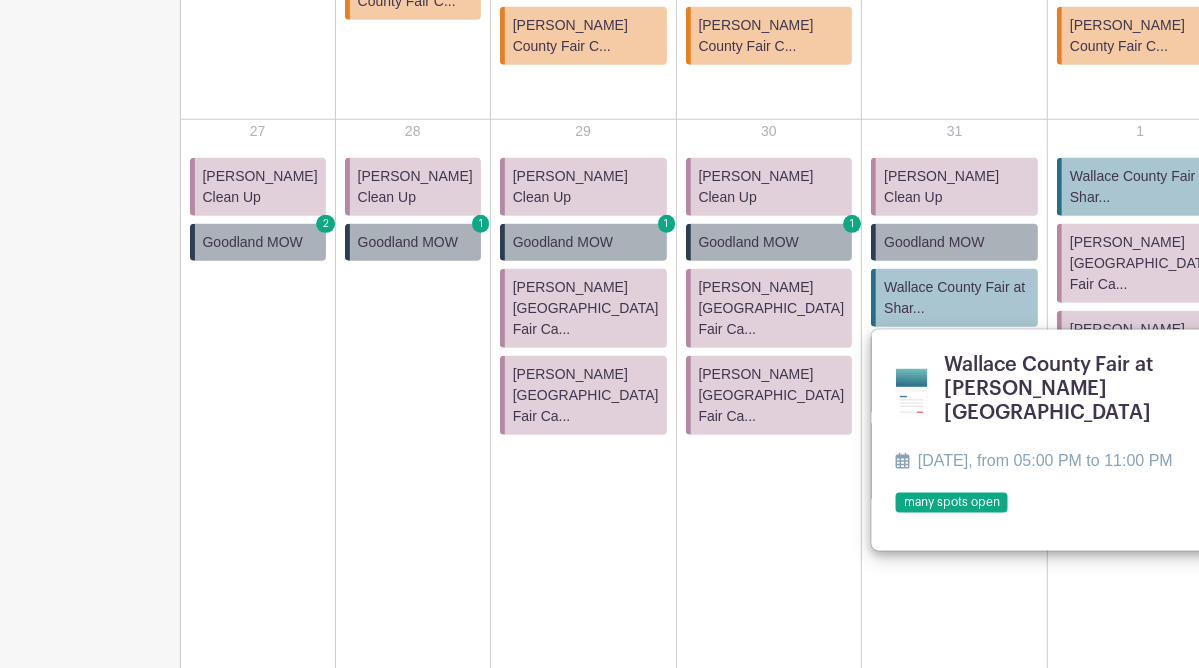 click at bounding box center (896, 514) 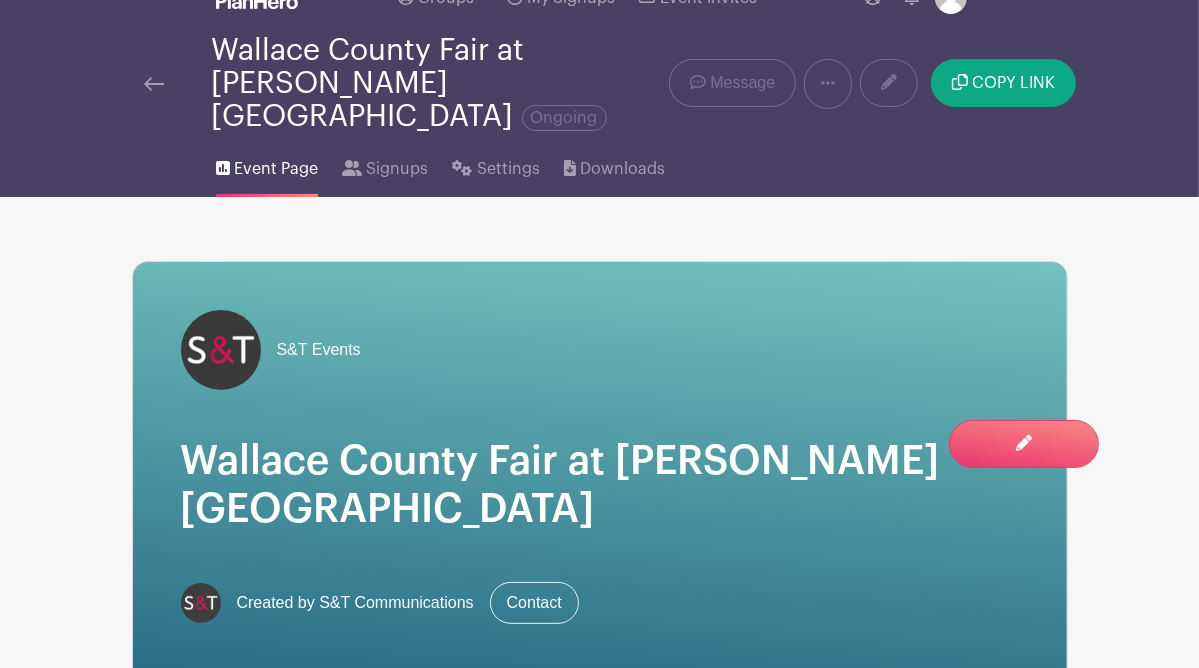 scroll, scrollTop: 0, scrollLeft: 0, axis: both 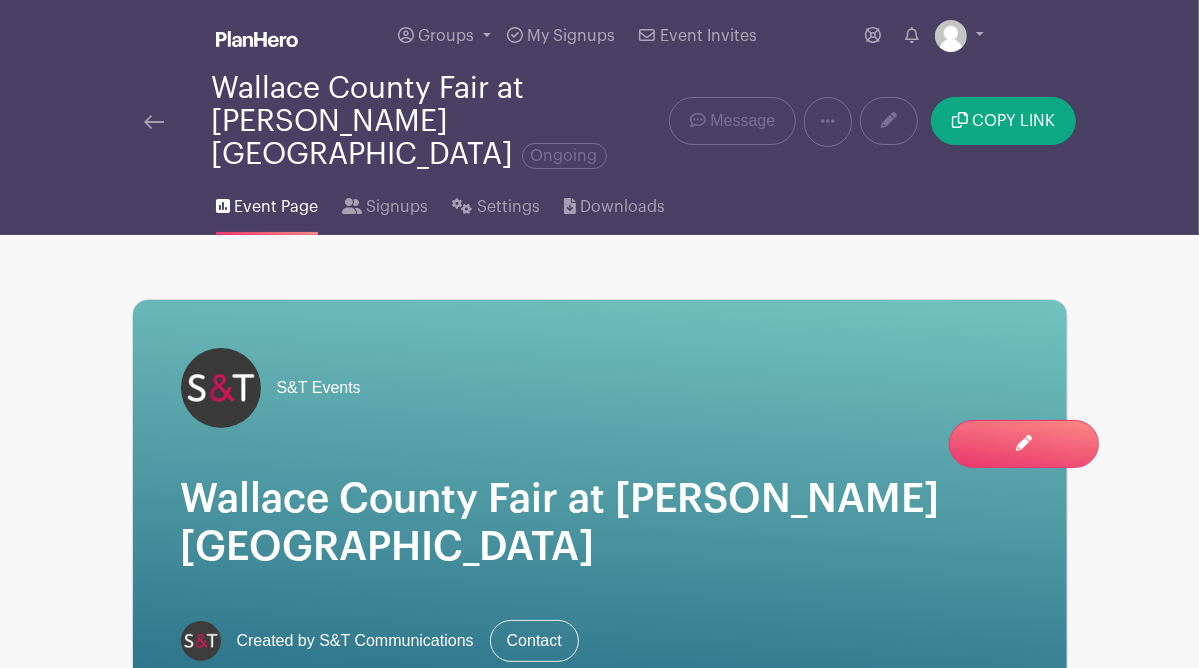 click at bounding box center [154, 122] 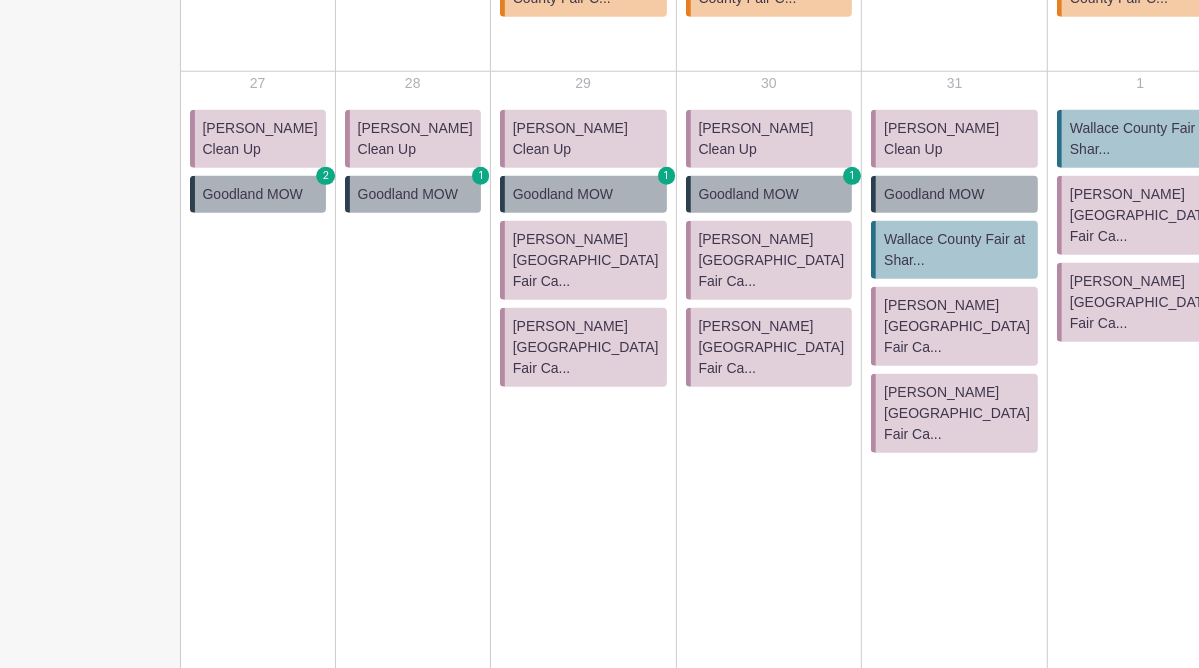 scroll, scrollTop: 1373, scrollLeft: 0, axis: vertical 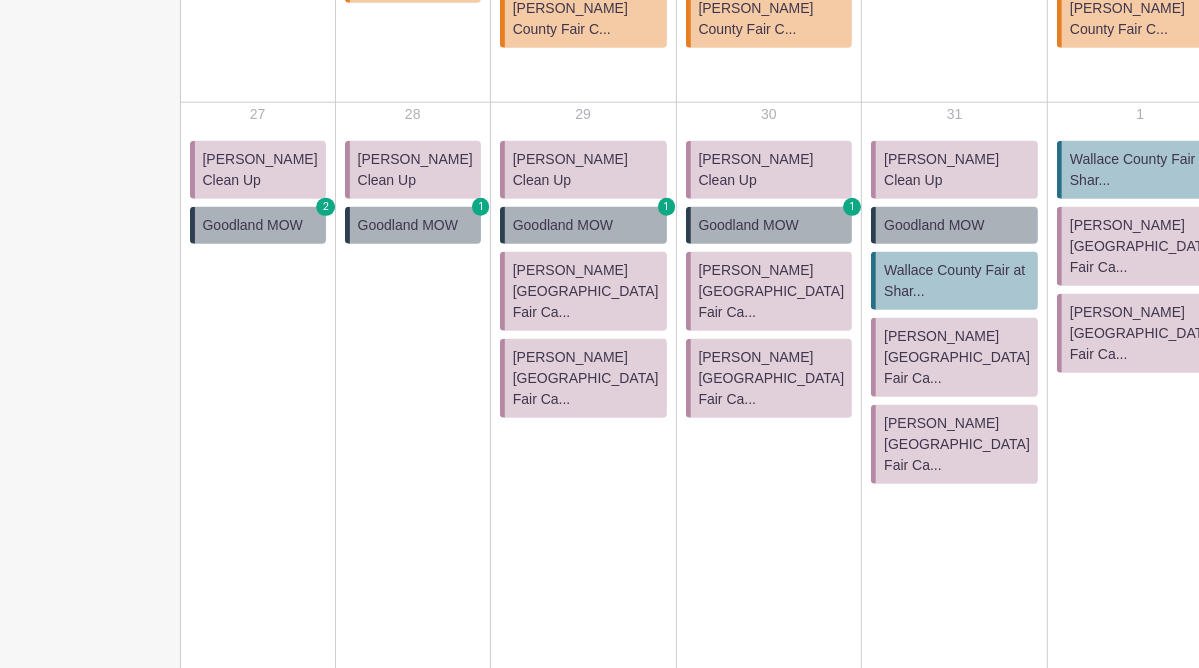 click on "Tribune-Greeley Co. Parade" at bounding box center (1329, 170) 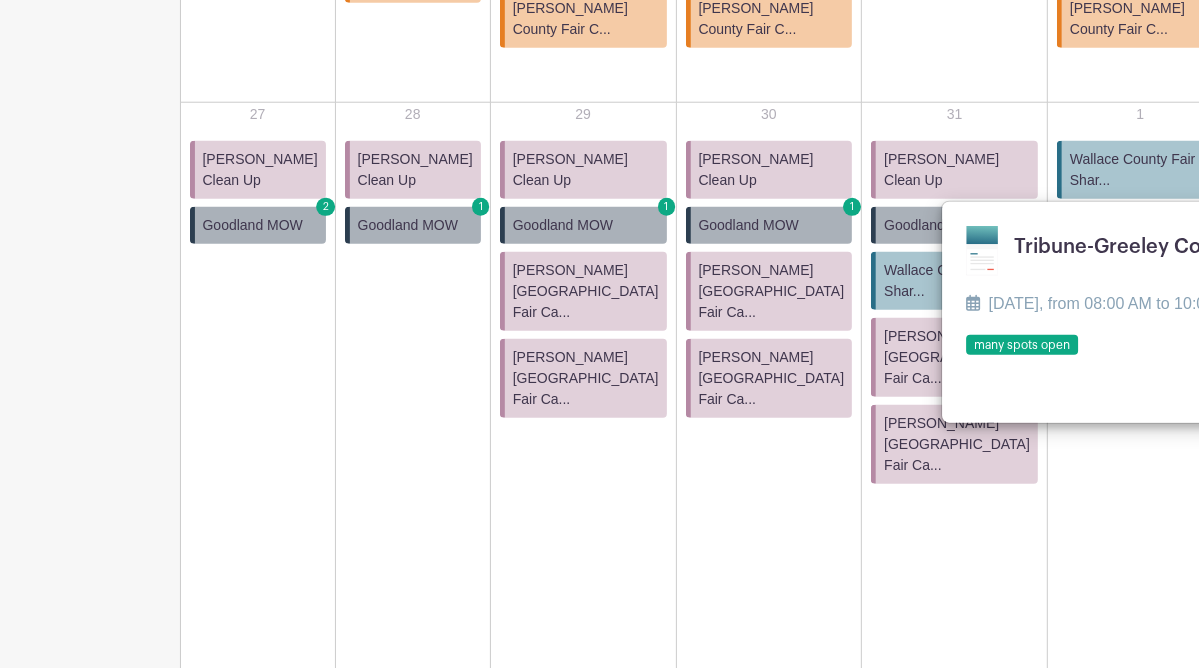 click at bounding box center (967, 356) 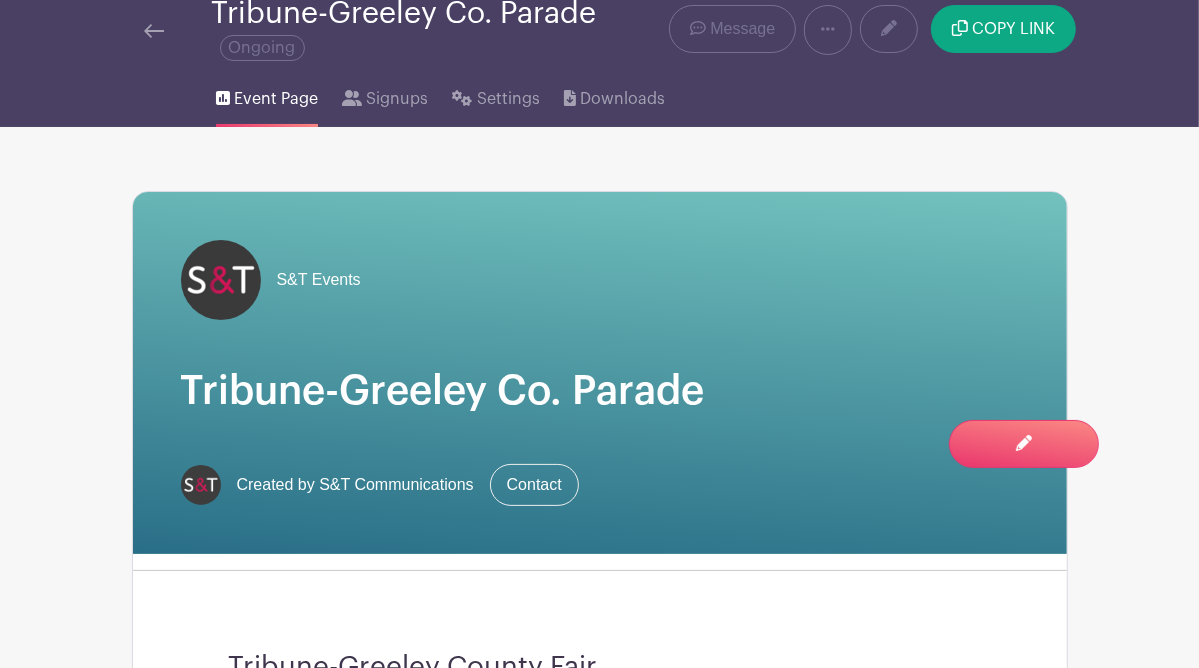 scroll, scrollTop: 0, scrollLeft: 0, axis: both 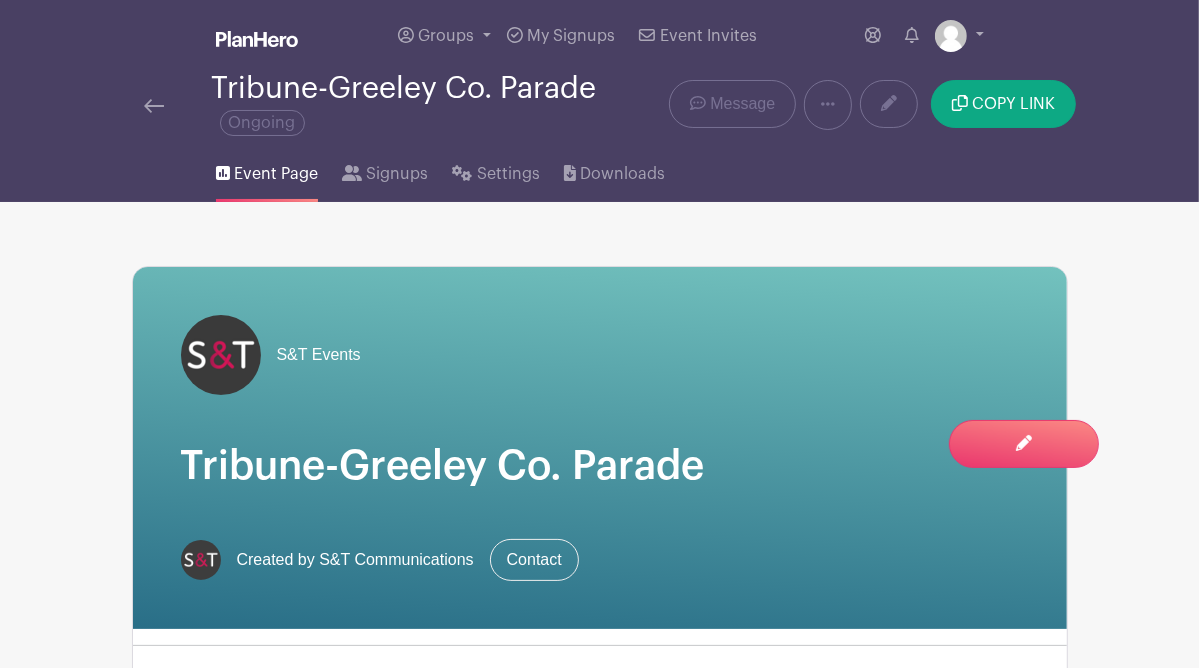 click at bounding box center [154, 106] 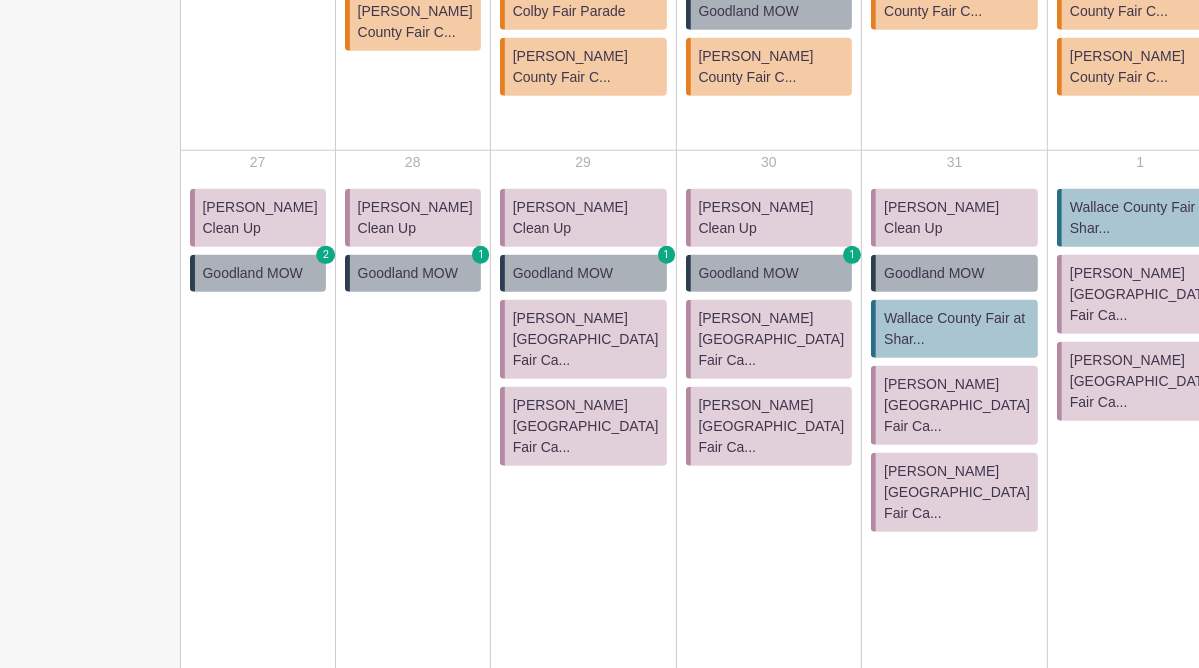 scroll, scrollTop: 1333, scrollLeft: 0, axis: vertical 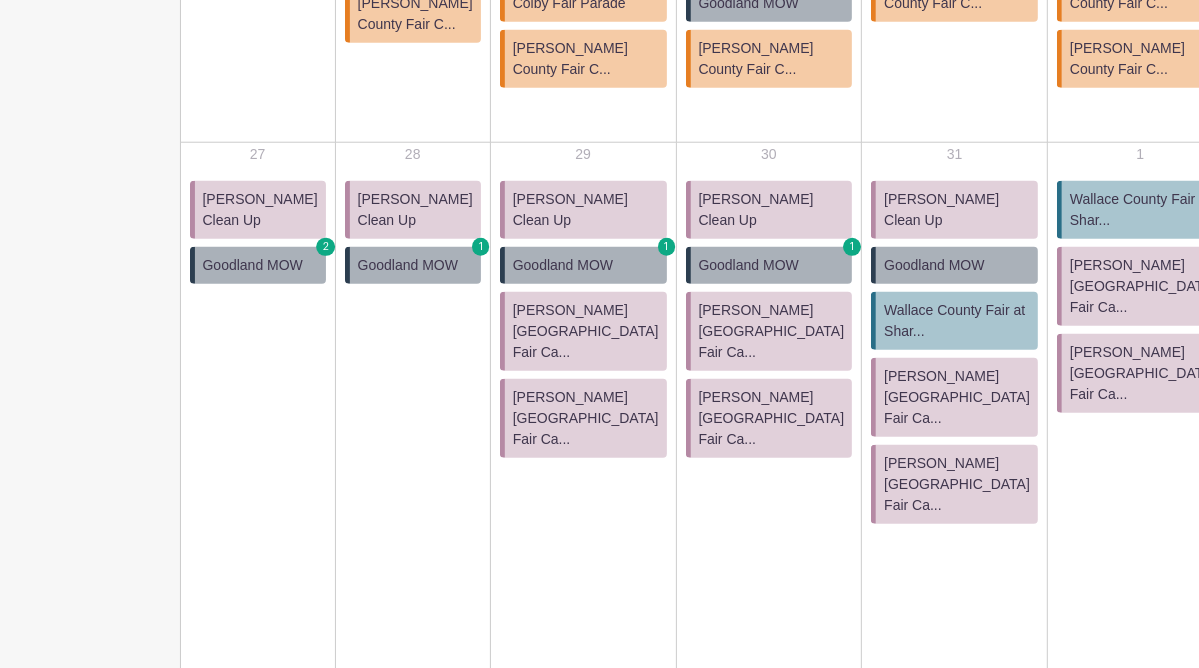 click on "Oakley Fair Parade" at bounding box center [1316, 265] 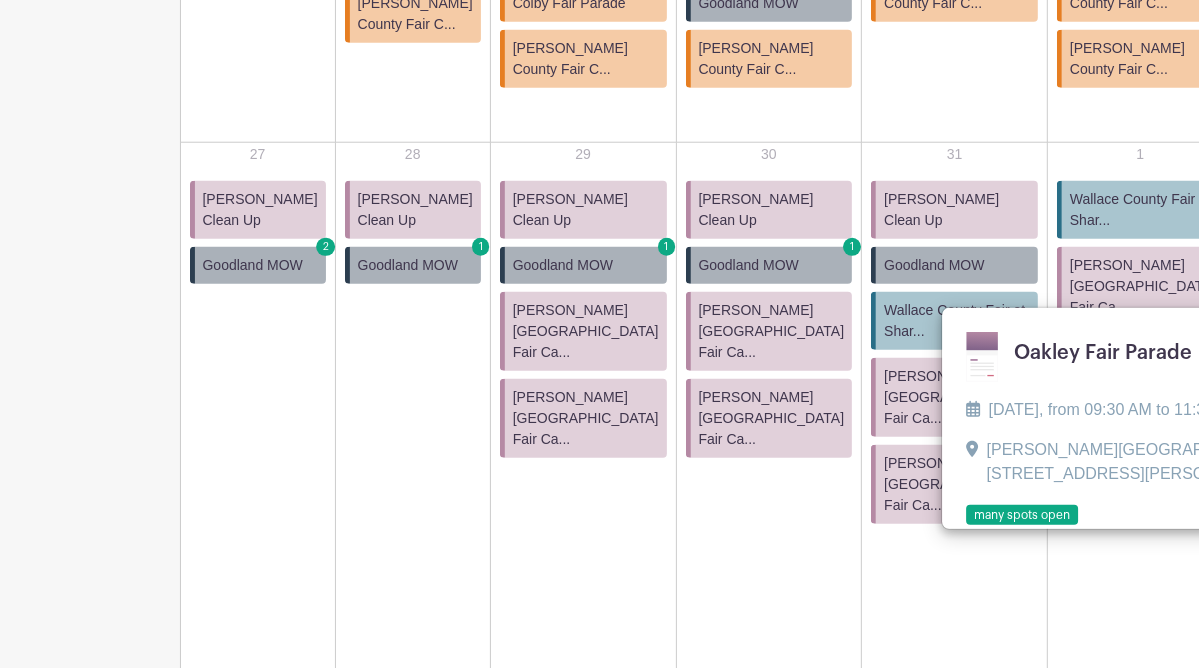 click at bounding box center [967, 526] 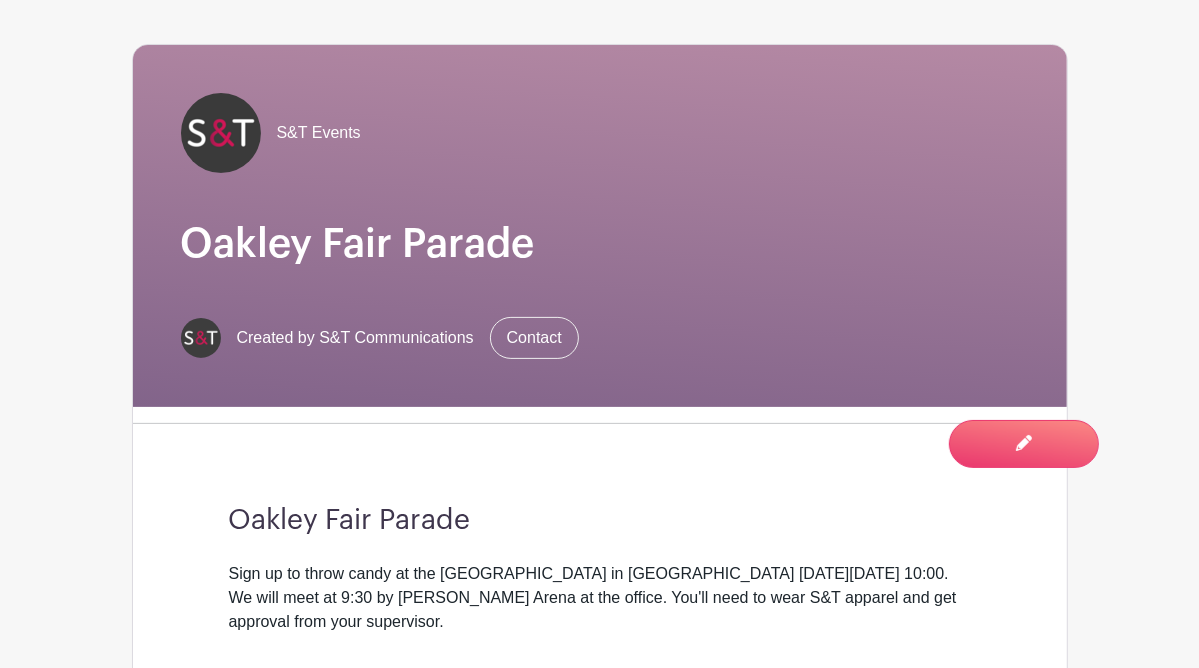 scroll, scrollTop: 0, scrollLeft: 0, axis: both 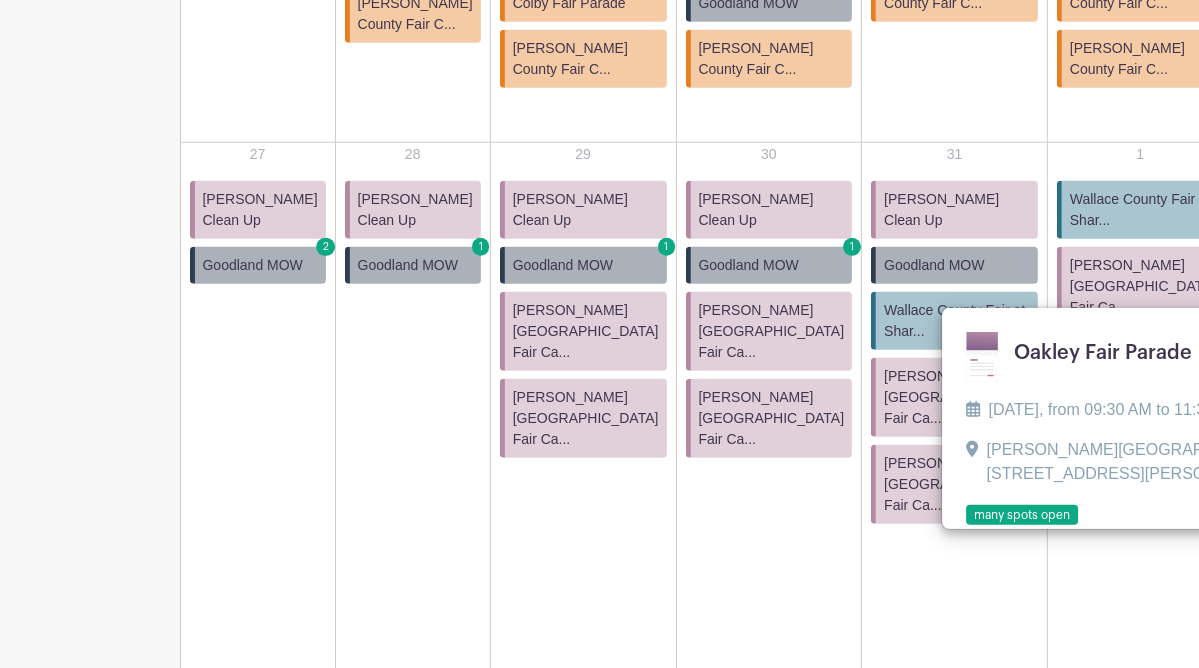 click on "Sort by
Title
Recently modified
Newest
Upcoming dates
Live Events (33)
Completed (30)
Drafts (1)
[DATE]
Sun
Mon
Tue
Wed
Thu
Fri
Sat
29
[PERSON_NAME] Clean Up" at bounding box center (600, -152) 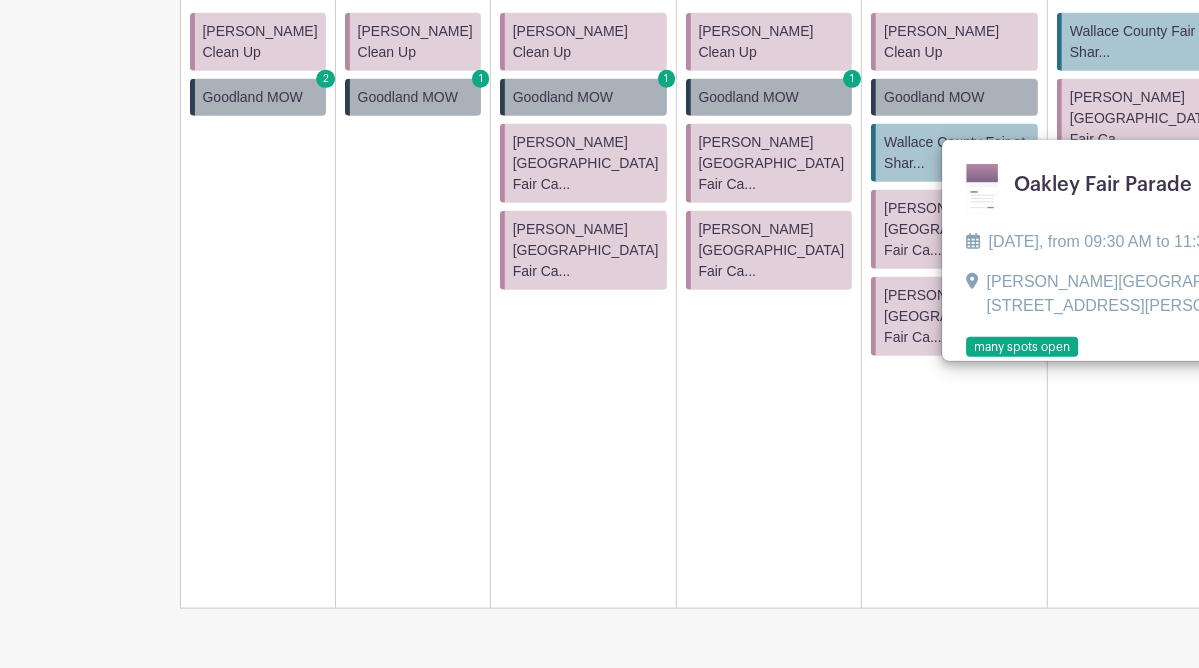 click on "[PERSON_NAME] Co. [GEOGRAPHIC_DATA]" at bounding box center [1329, 570] 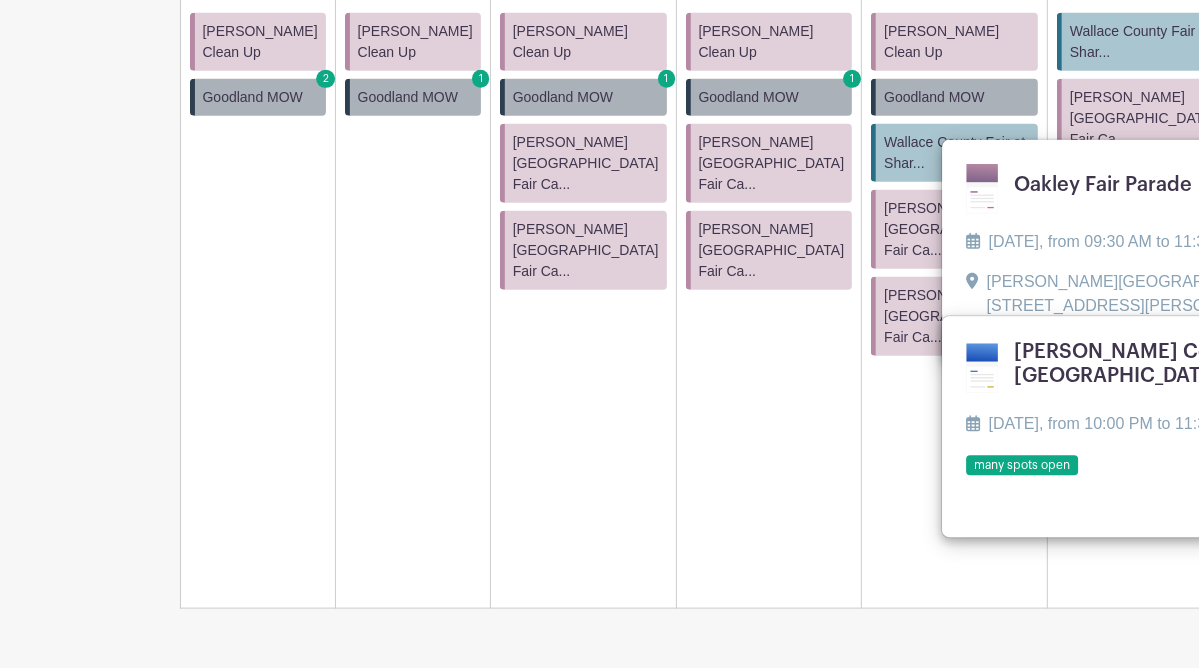 click on "[PERSON_NAME] Co. [GEOGRAPHIC_DATA]" at bounding box center (1329, 570) 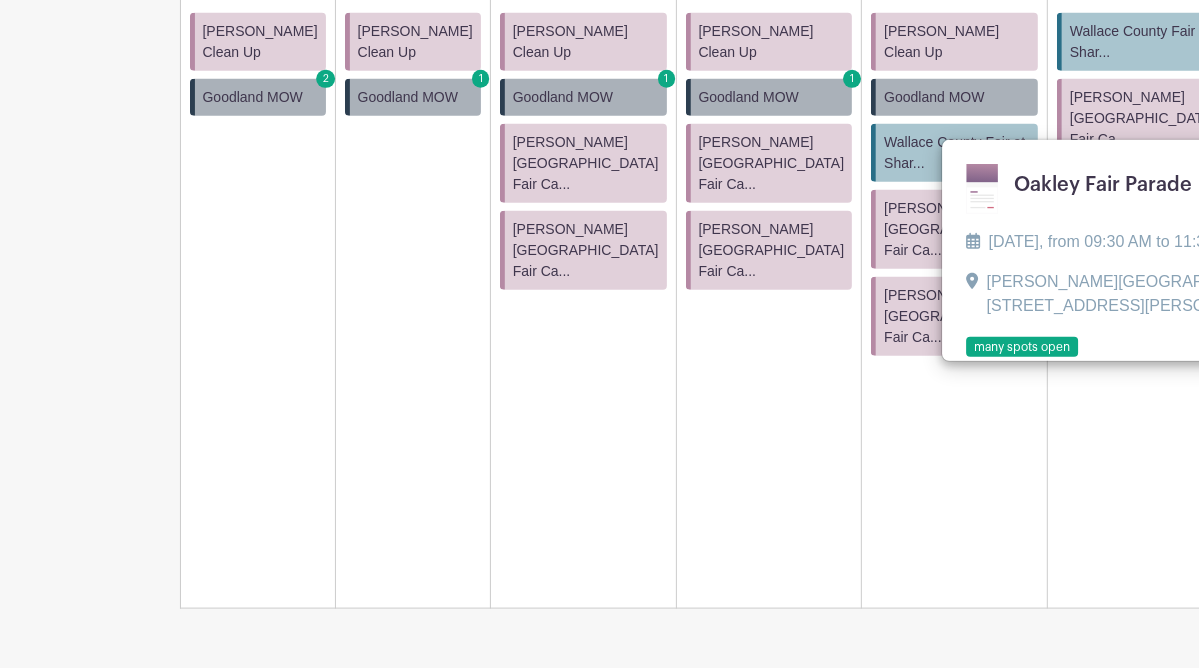 click on "[PERSON_NAME] Co. [GEOGRAPHIC_DATA]" at bounding box center (1329, 570) 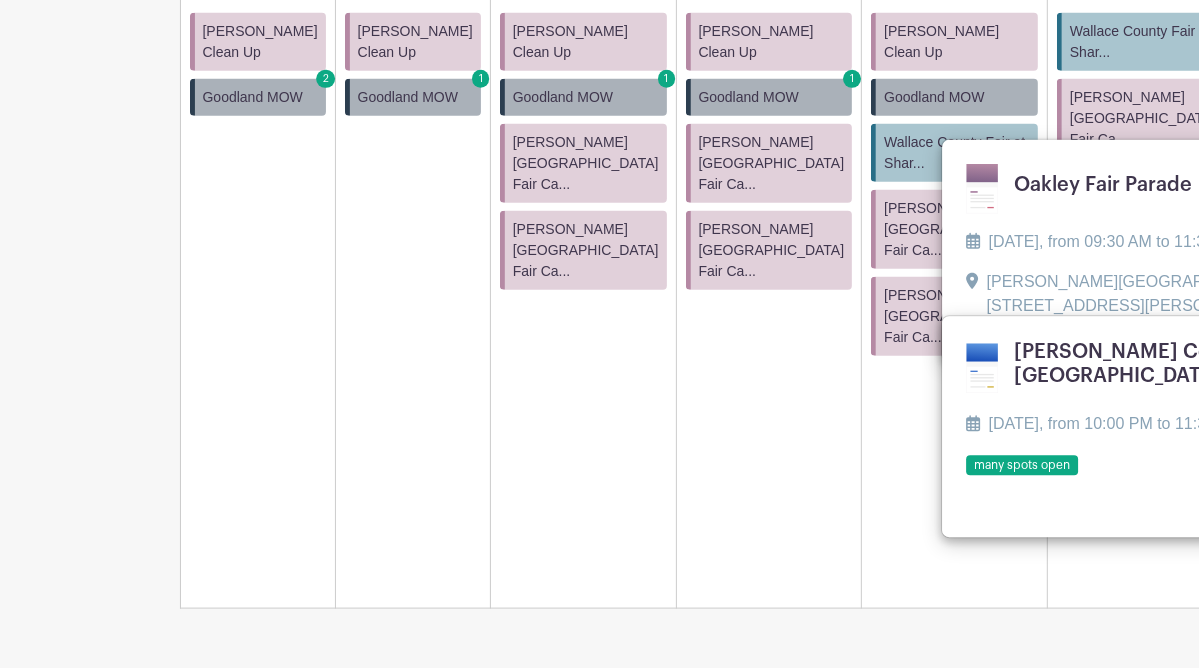 click at bounding box center [967, 477] 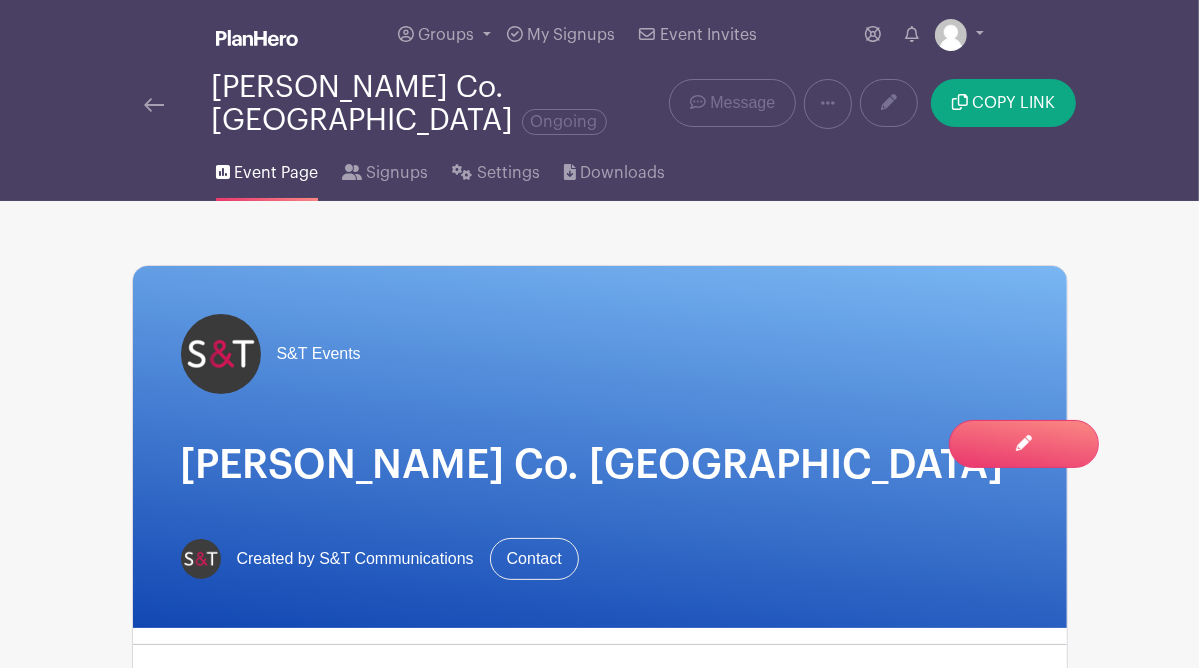 scroll, scrollTop: 0, scrollLeft: 0, axis: both 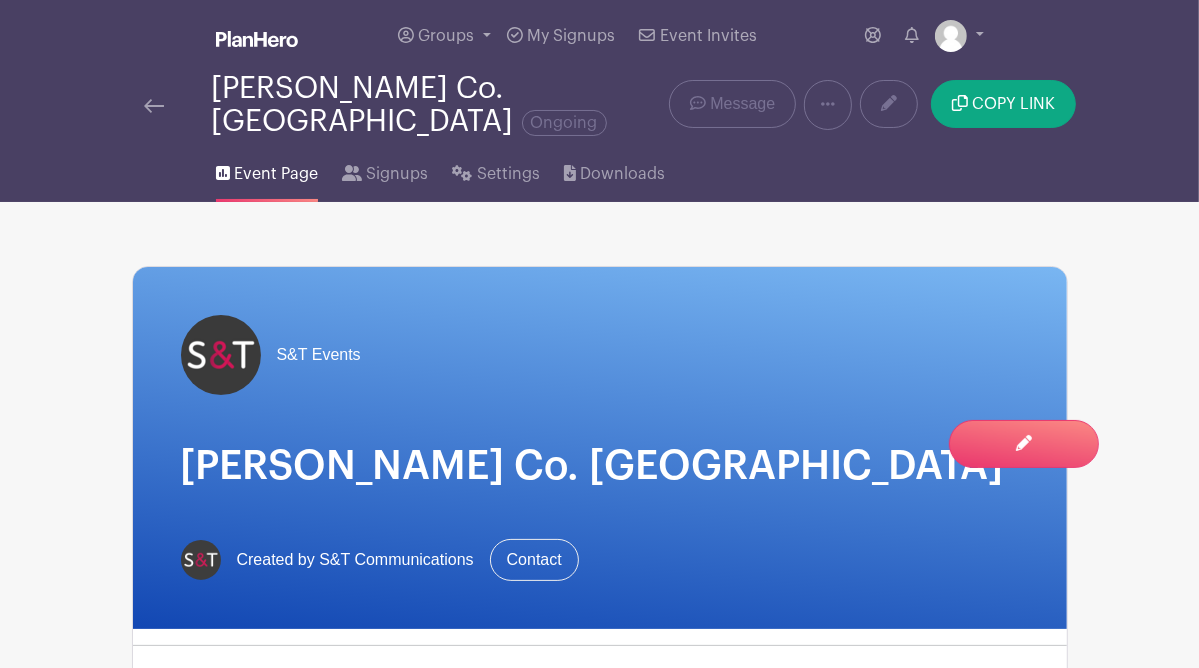 click at bounding box center [154, 106] 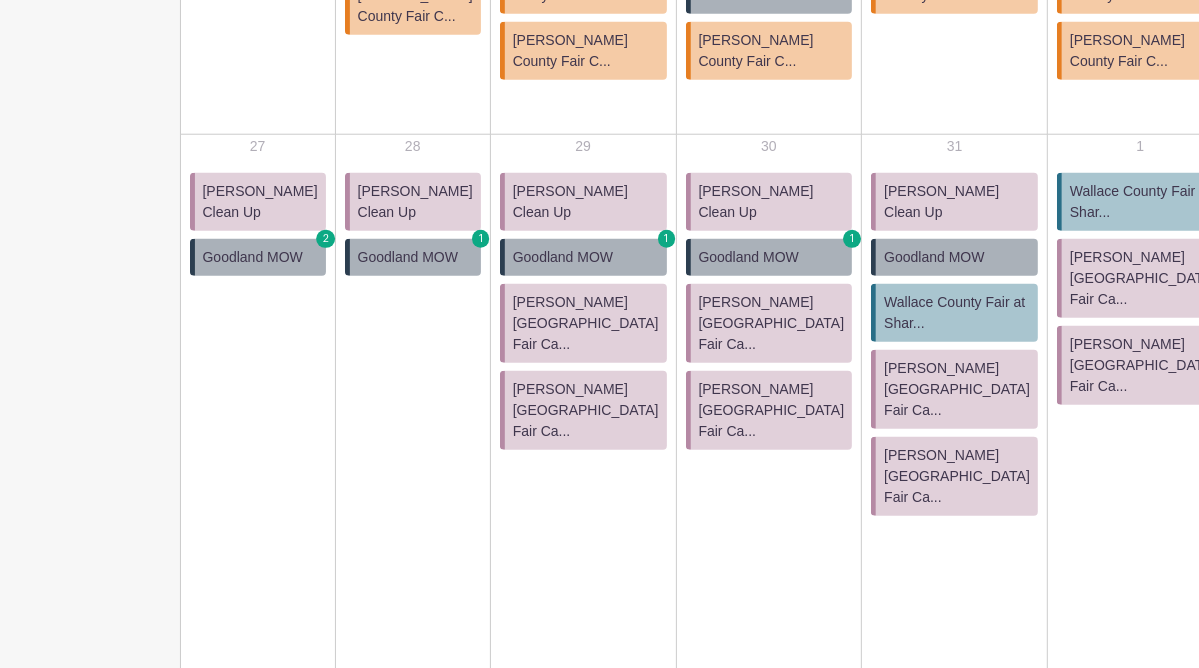 scroll, scrollTop: 1391, scrollLeft: 0, axis: vertical 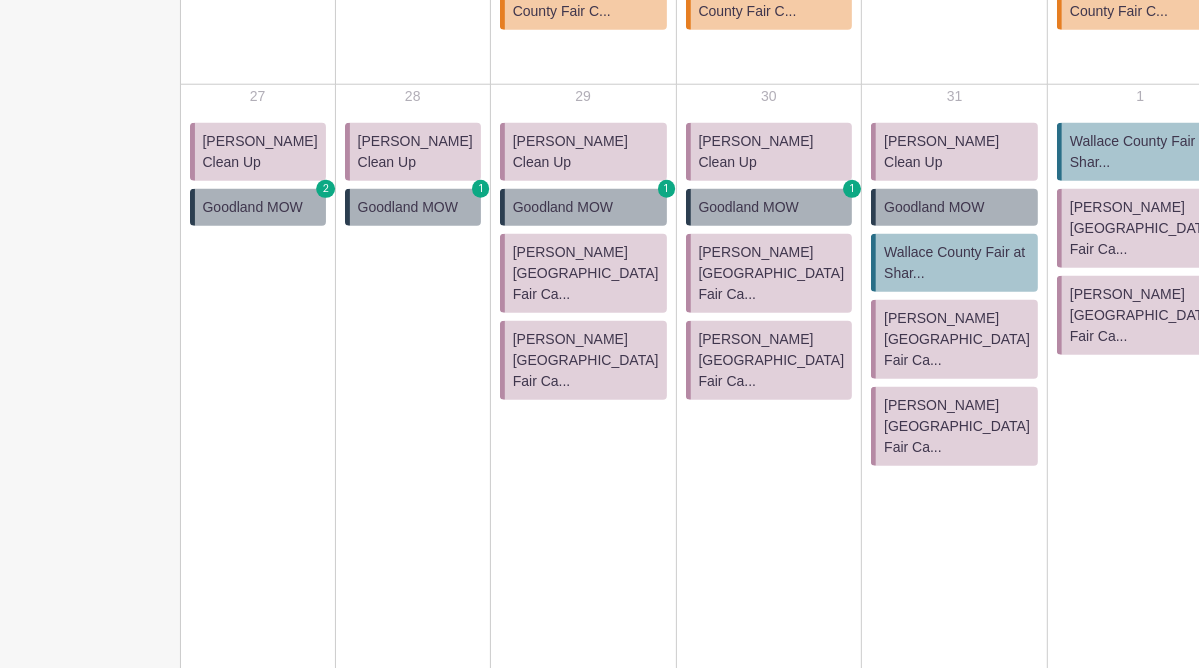 click on "Leoti-Wichita Co. Parade" at bounding box center (1329, 263) 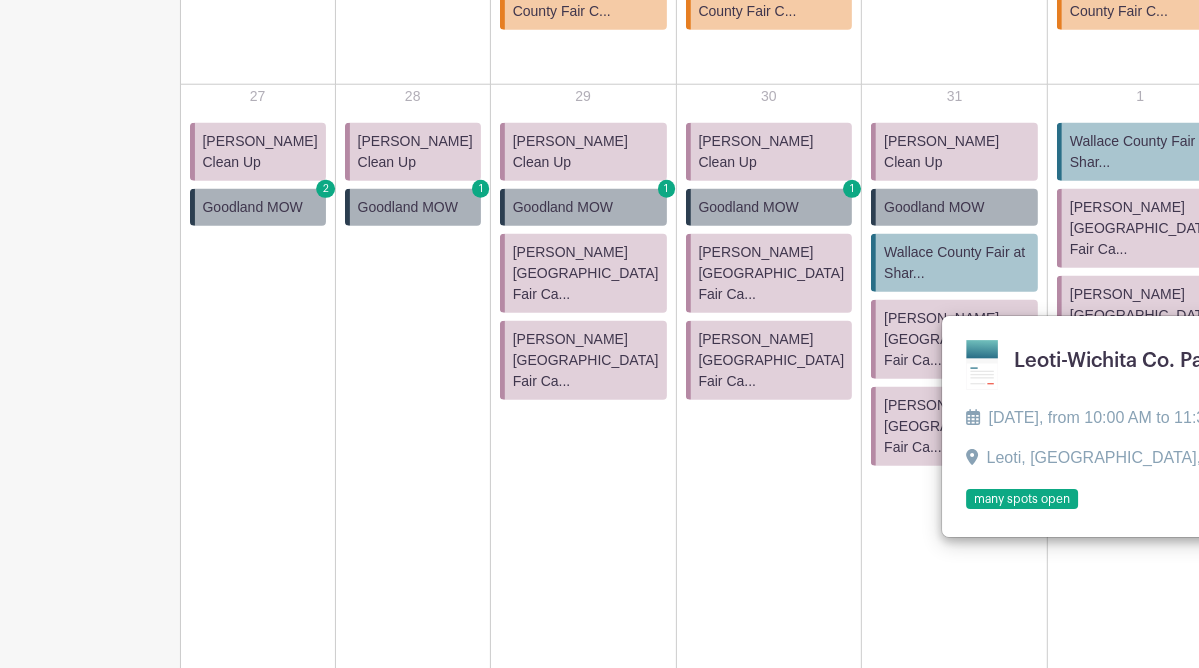 click on "Leoti-Wichita Co. Parade" at bounding box center [1329, 263] 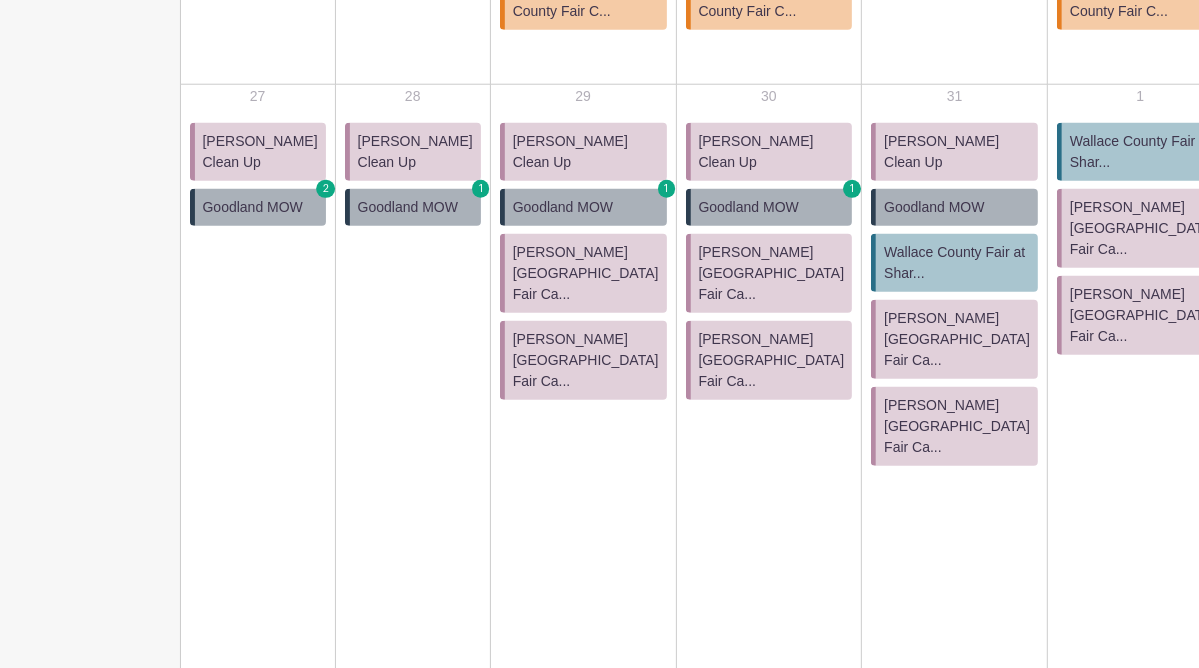 click on "Leoti-Wichita Co. Parade" at bounding box center (1329, 263) 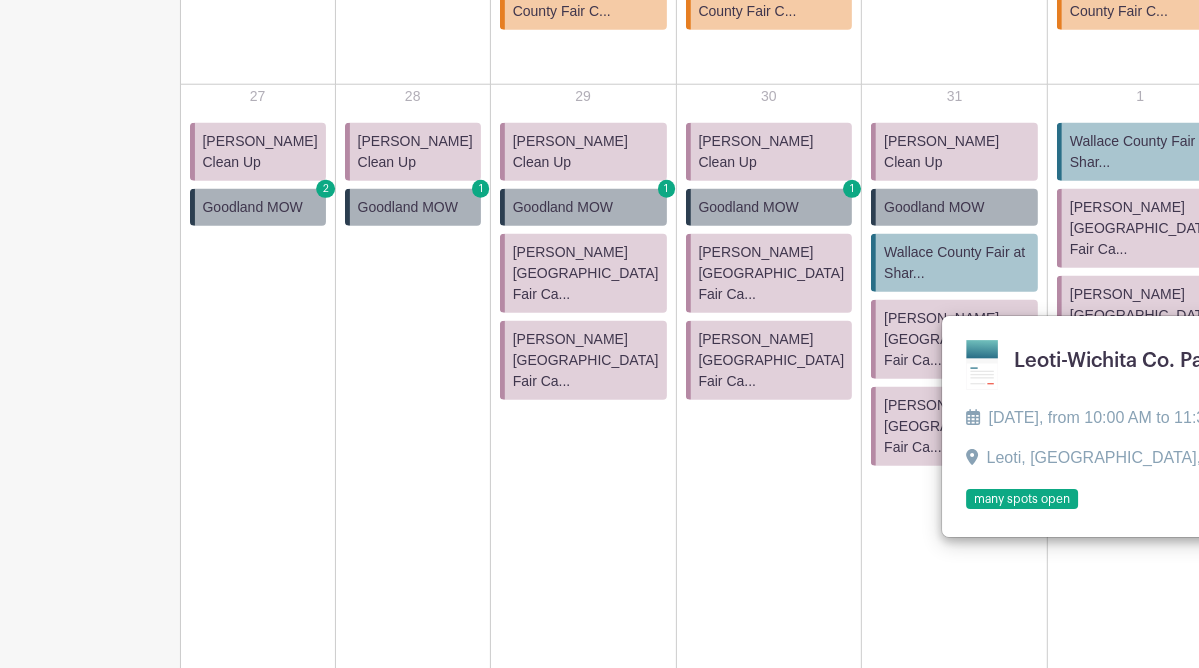 click at bounding box center [967, 510] 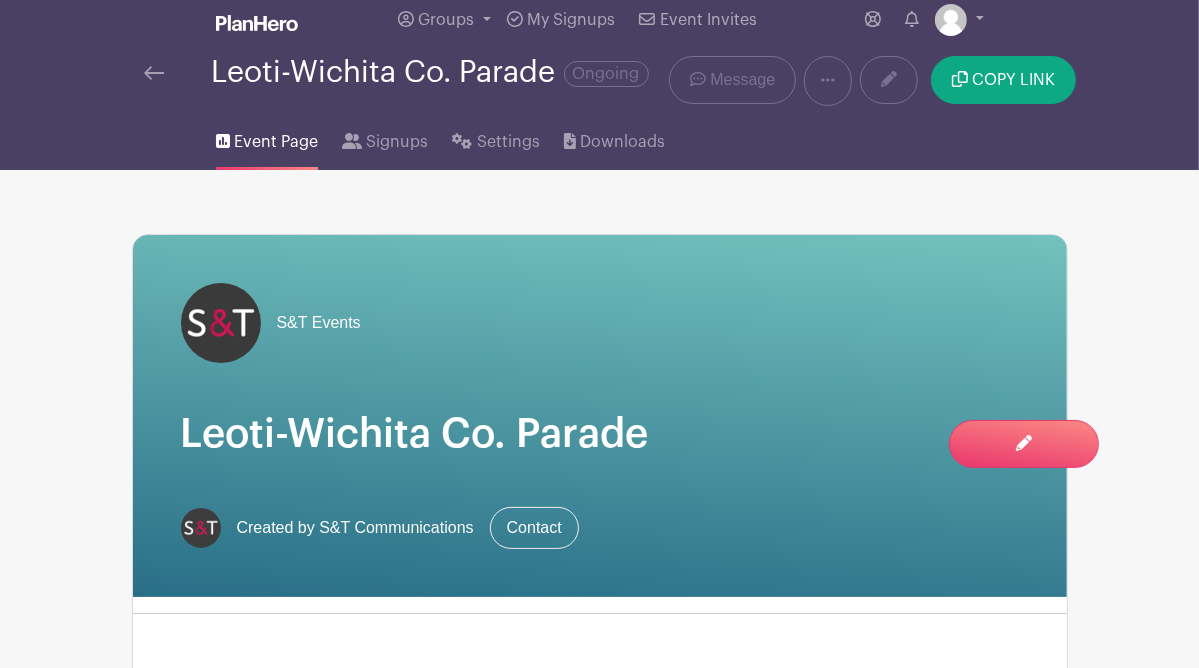 scroll, scrollTop: 0, scrollLeft: 0, axis: both 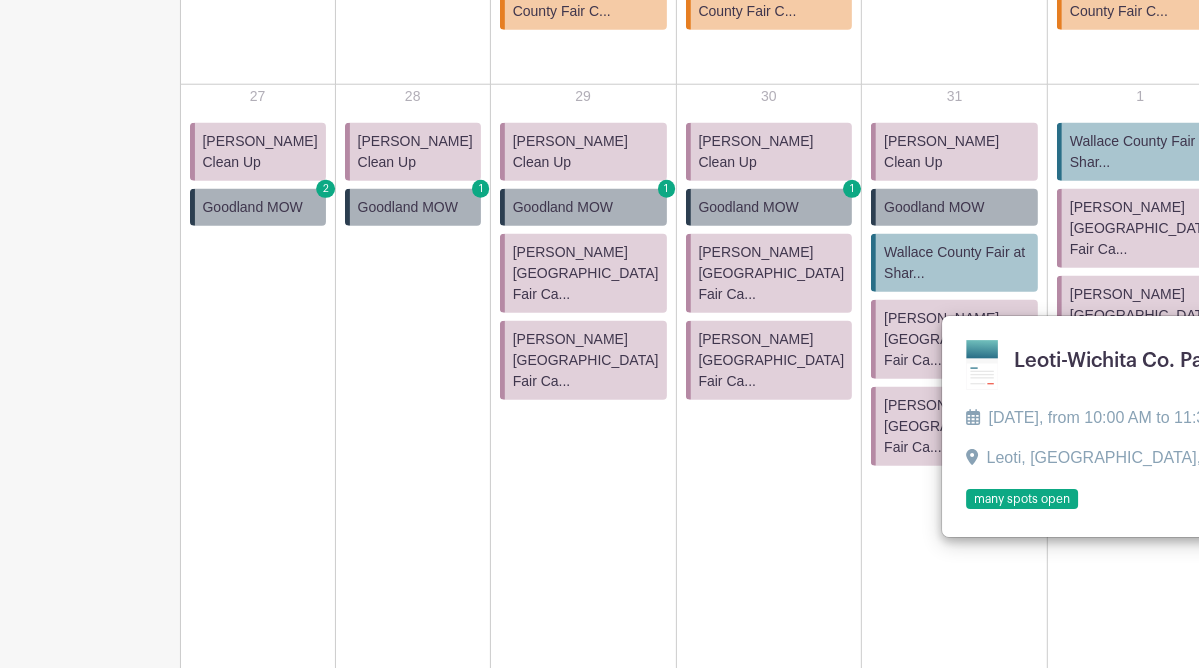 click on "Sort by
Title
Recently modified
Newest
Upcoming dates
Live Events (33)
Completed (30)
Drafts (1)
[DATE]
Sun
Mon
Tue
Wed
Thu
Fri
Sat
29
[PERSON_NAME] Clean Up" at bounding box center (600, -210) 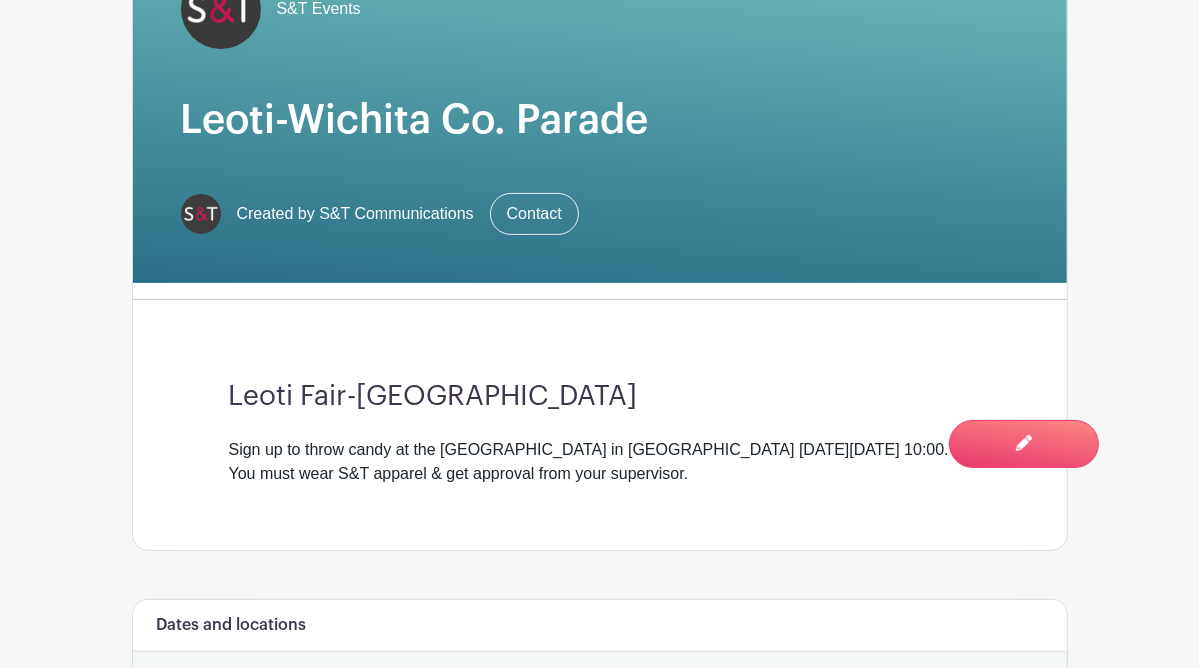 scroll, scrollTop: 0, scrollLeft: 0, axis: both 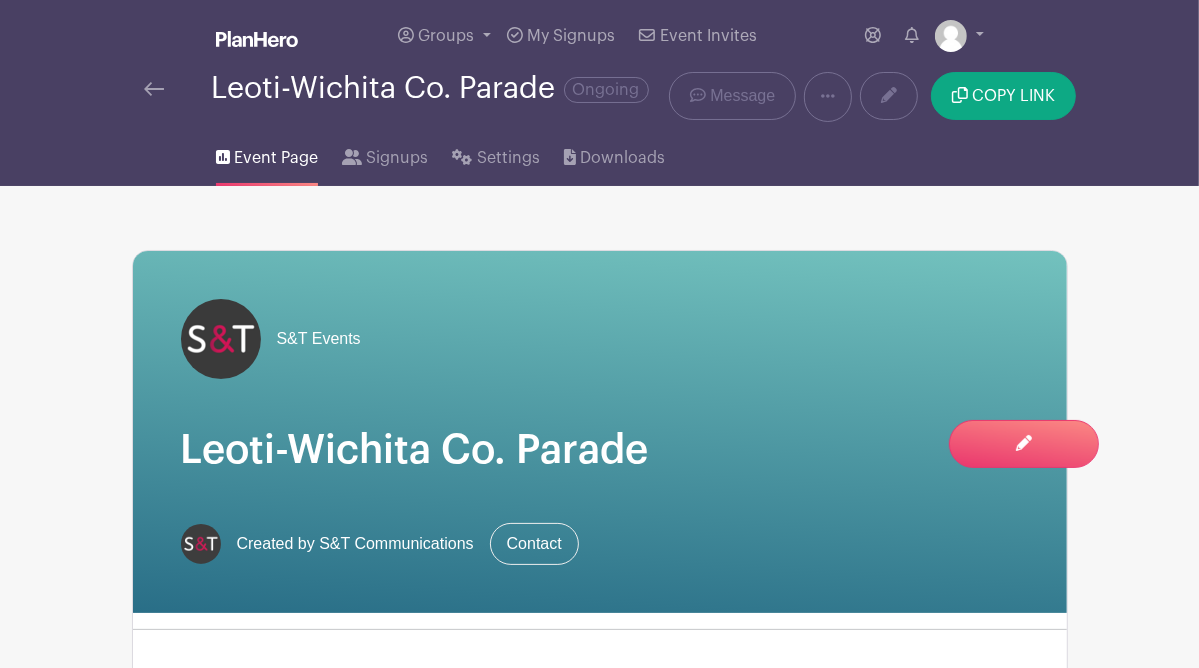 click at bounding box center [154, 89] 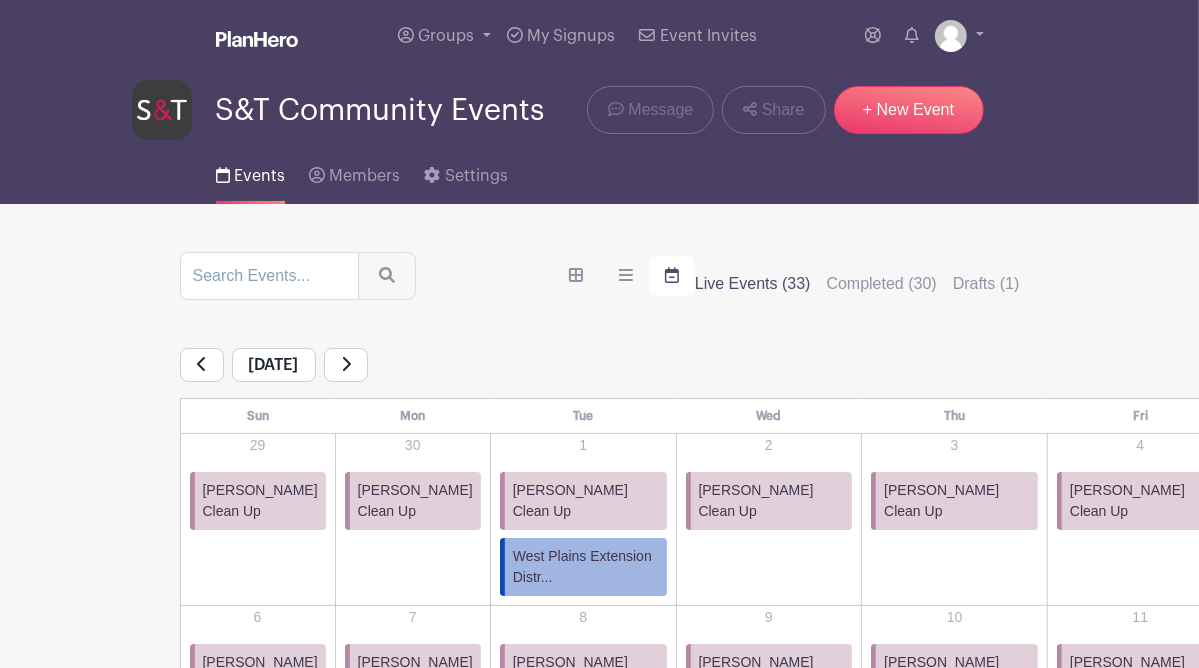 click on "Sort by
Title
Recently modified
Newest
Upcoming dates
Live Events (33)
Completed (30)
Drafts (1)
[DATE]
Sun
Mon
Tue
Wed
Thu
Fri
Sat
29
[PERSON_NAME] Clean Up" at bounding box center [600, 1181] 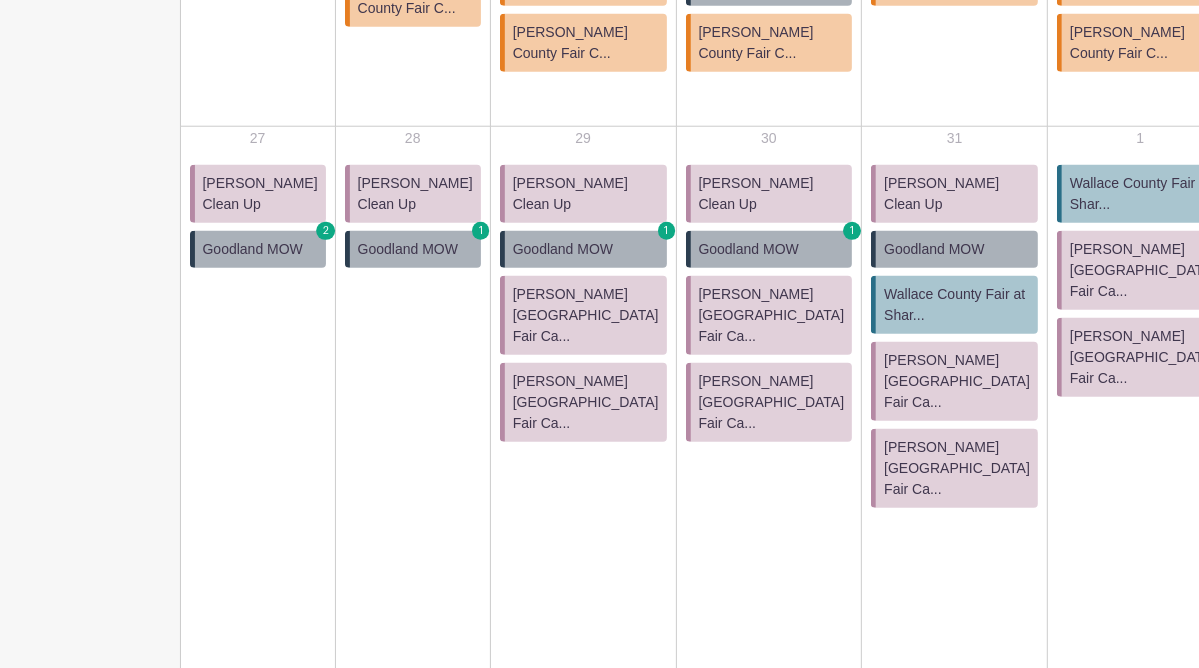 scroll, scrollTop: 1423, scrollLeft: 0, axis: vertical 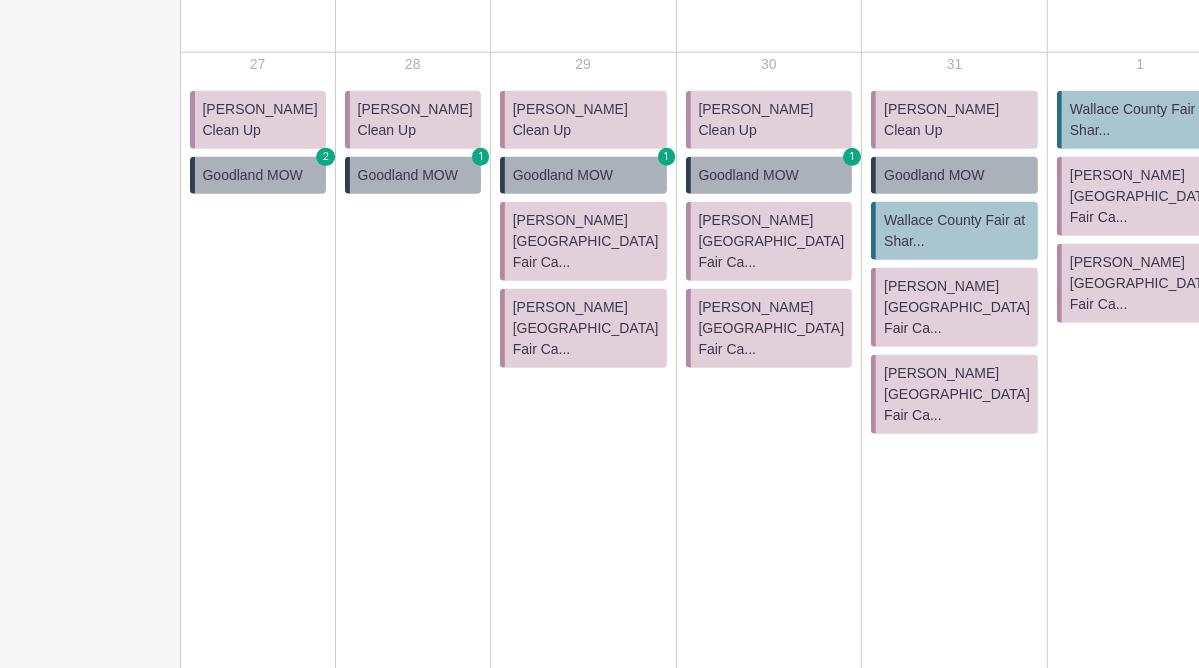 click on "Goodland Fair Parade" at bounding box center (1325, 286) 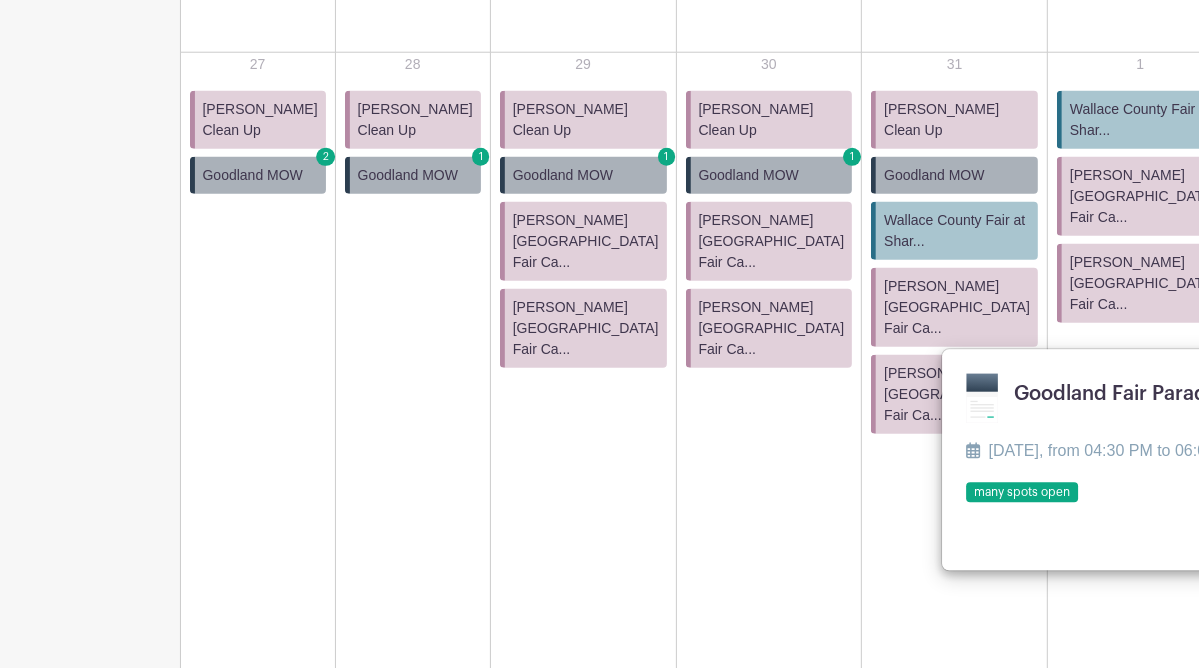 click on "Goodland Fair Parade" at bounding box center (1325, 286) 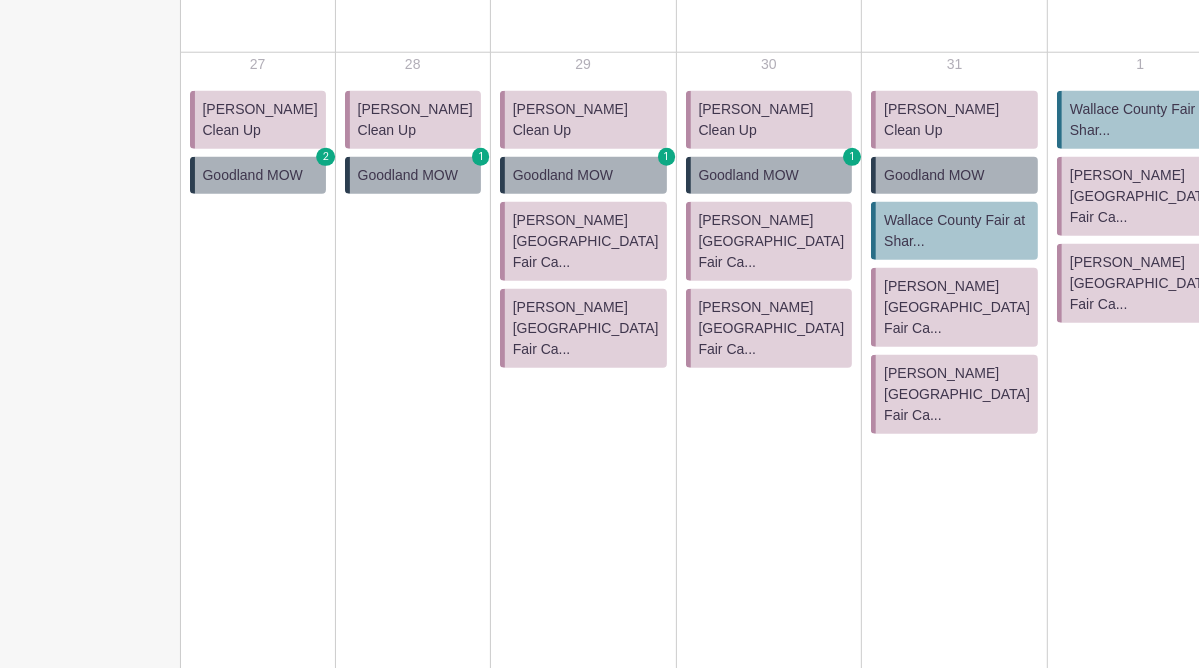 click on "Goodland Fair Parade" at bounding box center [1325, 286] 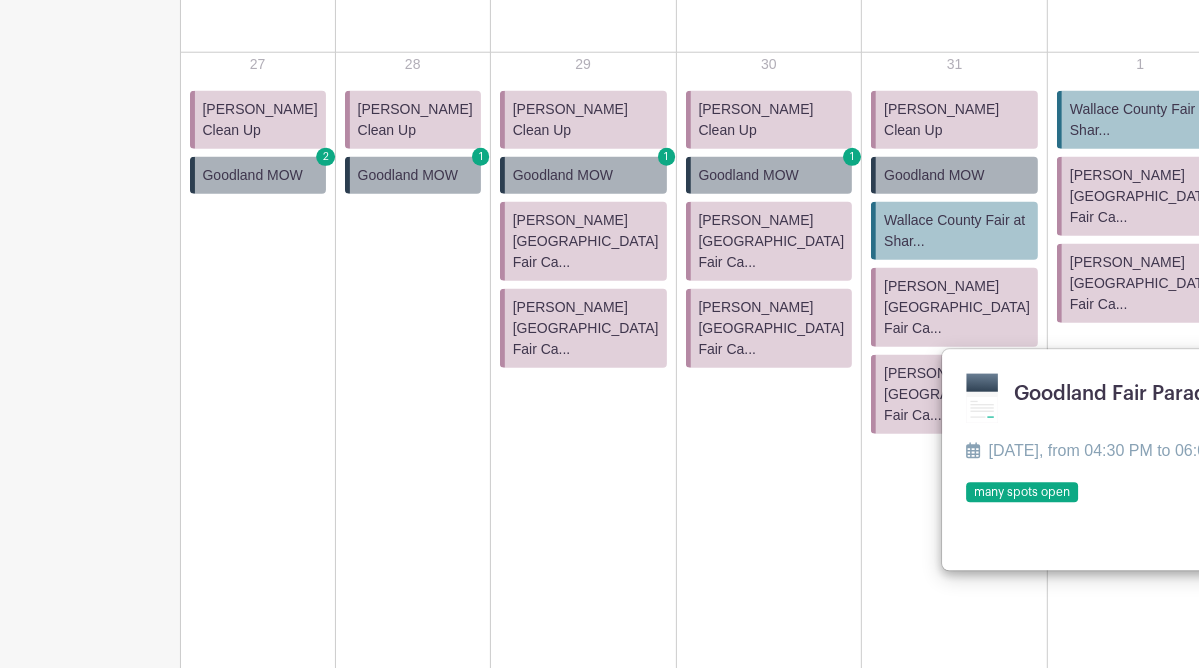 click at bounding box center (967, 504) 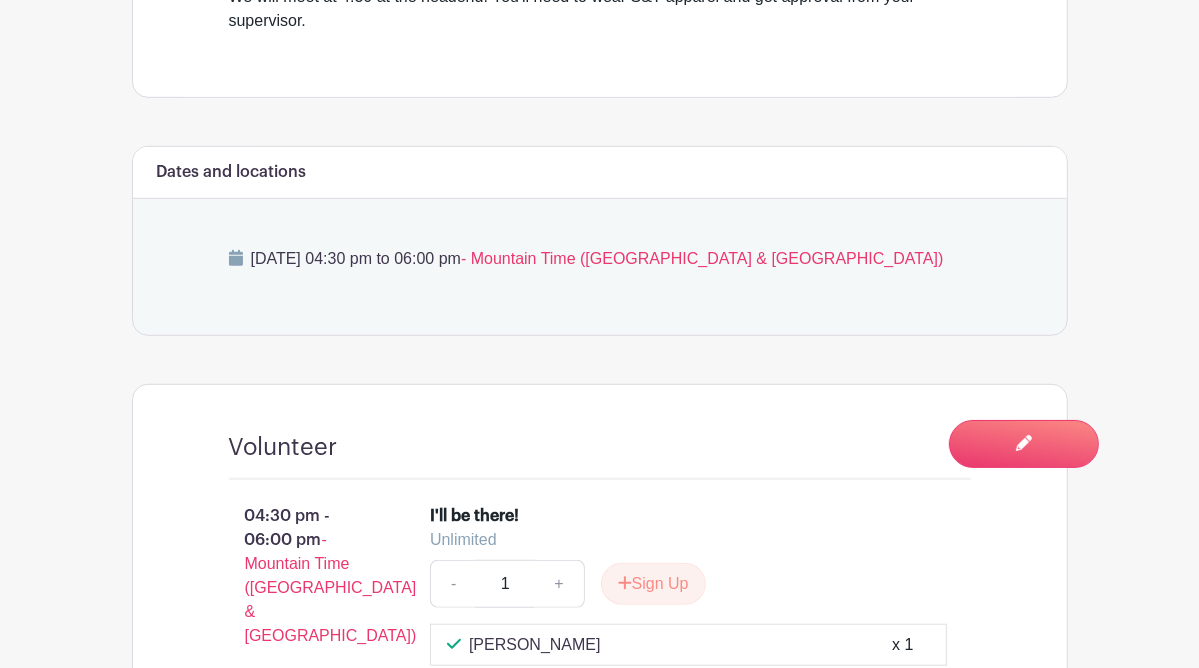 scroll, scrollTop: 944, scrollLeft: 0, axis: vertical 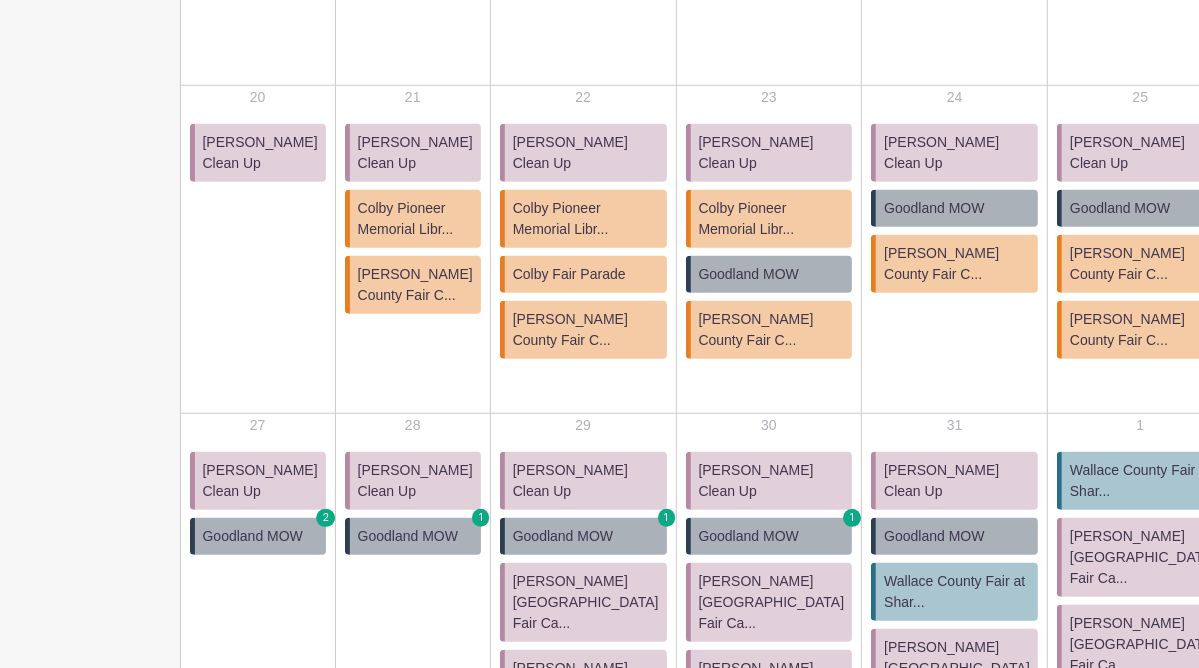 click on "Scott City Fair Parade" at bounding box center [1324, 208] 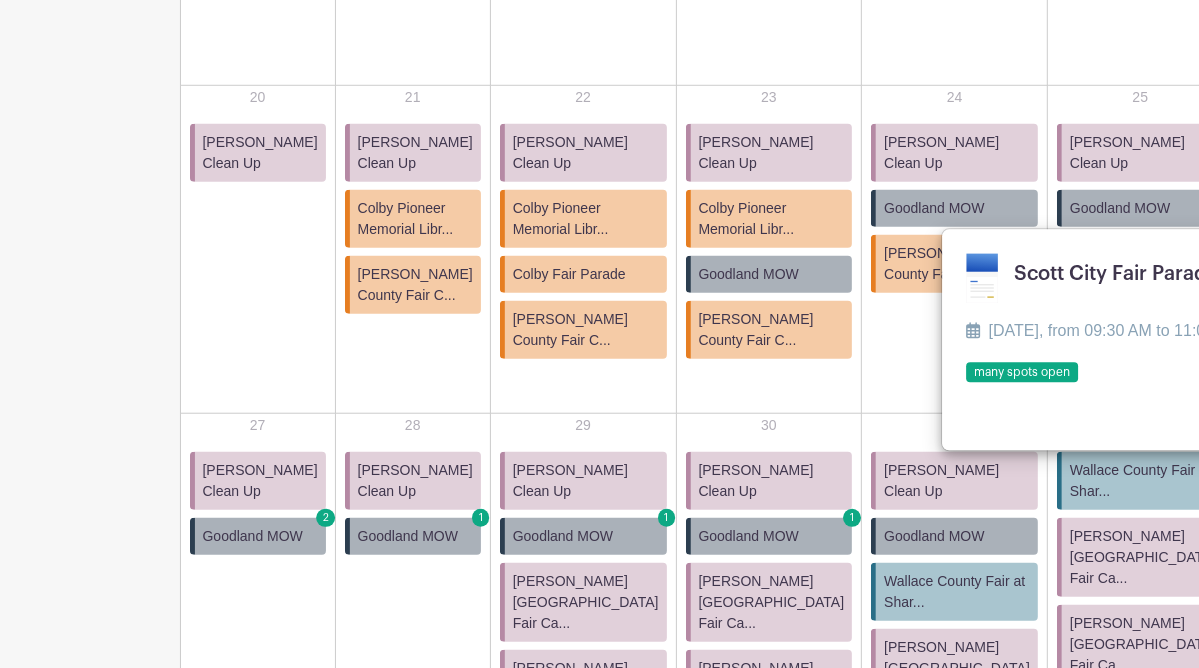 click at bounding box center (967, 384) 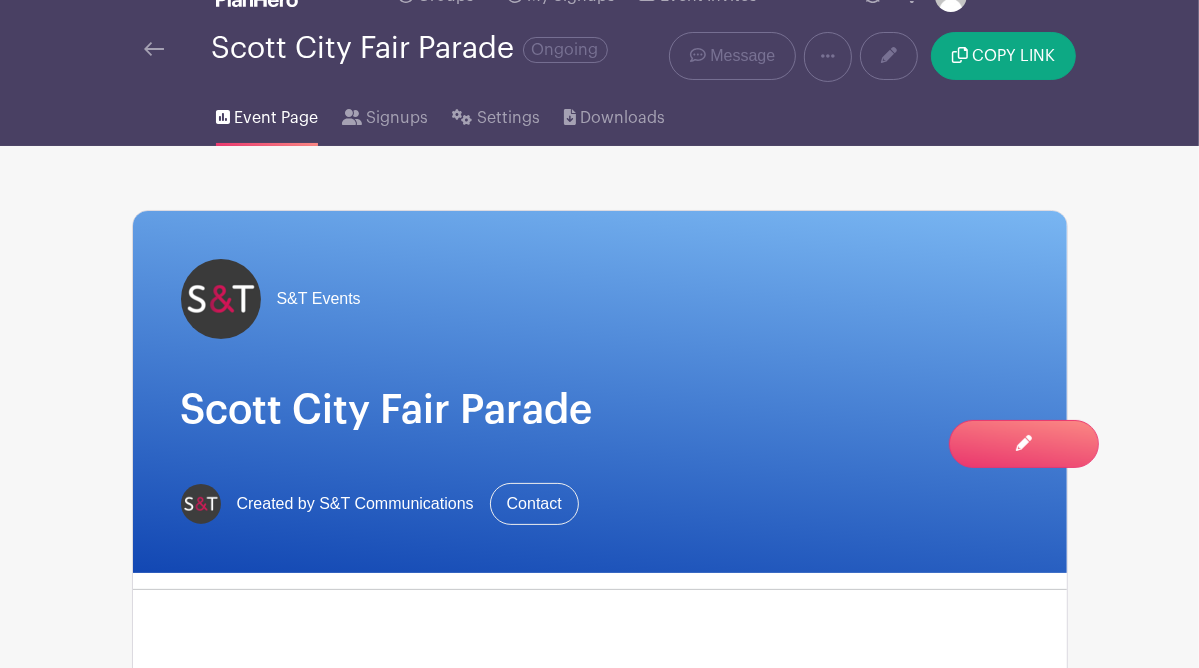 scroll, scrollTop: 0, scrollLeft: 0, axis: both 